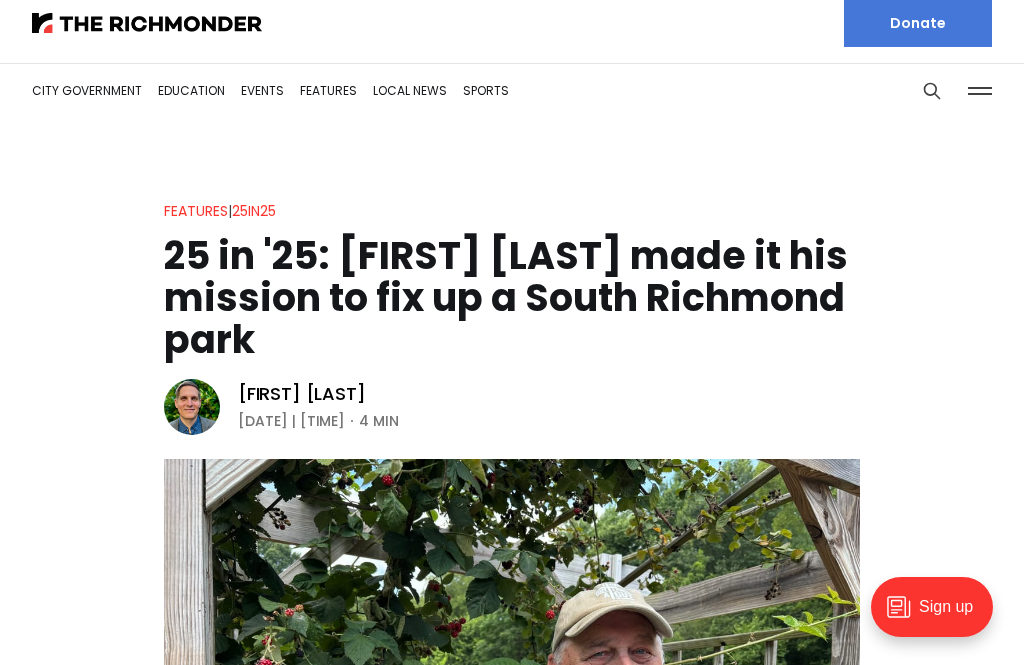 scroll, scrollTop: 0, scrollLeft: 0, axis: both 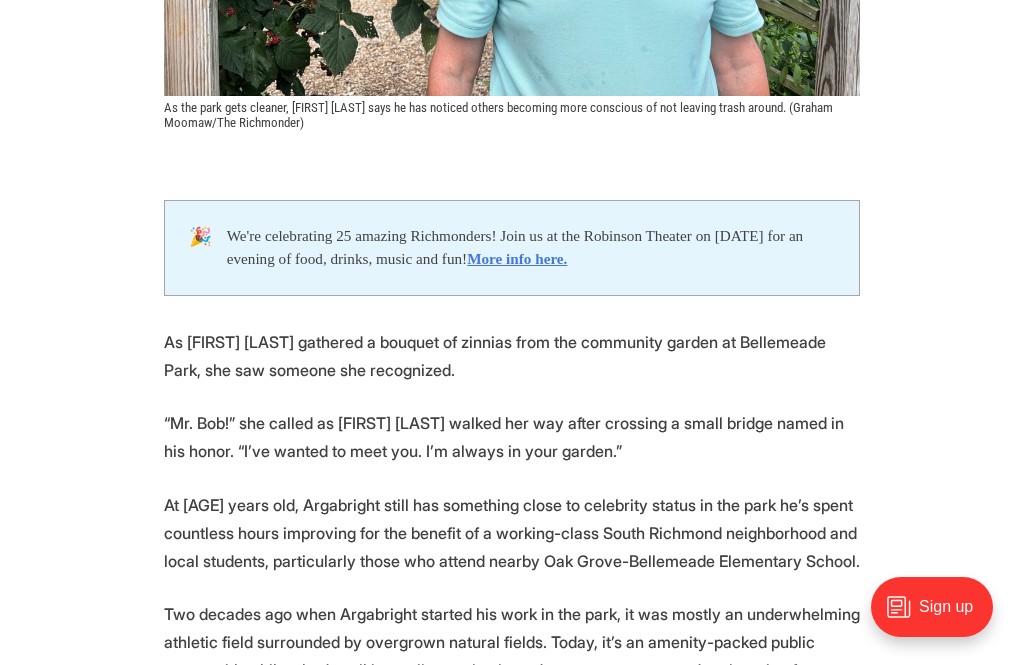 click on "🎉 We're celebrating 25 amazing Richmonders! Join us at the Robinson Theater on [DATE] for an evening of food, drinks, music and fun! More info here. As [FIRST] [LAST] gathered a bouquet of zinnias from the community garden at Bellemeade Park, she saw someone she recognized. “Mr. Bob!” she called as [FIRST] [LAST] walked her way after crossing a small bridge named in his honor. “I’ve wanted to meet you. I’m always in your garden.” At [AGE] years old, Argabright still has something close to celebrity status in the park he’s spent countless hours improving for the benefit of a working-class South Richmond neighborhood and local students, particularly those who attend nearby Oak Grove-Bellemeade Elementary School. Flower-cutting is encouraged, Argabright said, especially for the kids.
Sign up for The Richmonder" at bounding box center (512, 2093) 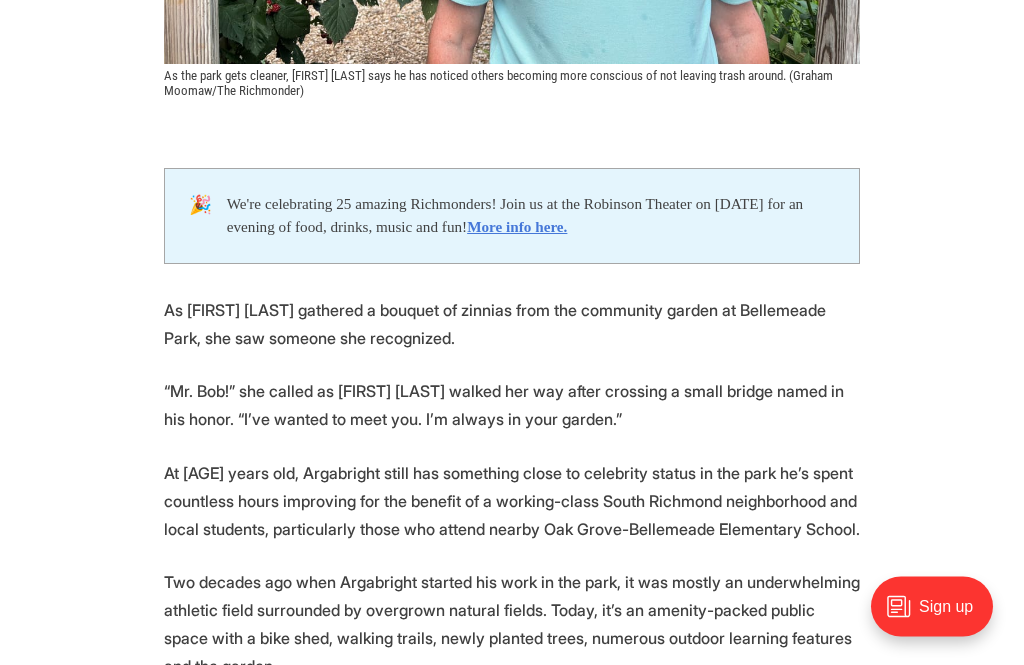 scroll, scrollTop: 942, scrollLeft: 0, axis: vertical 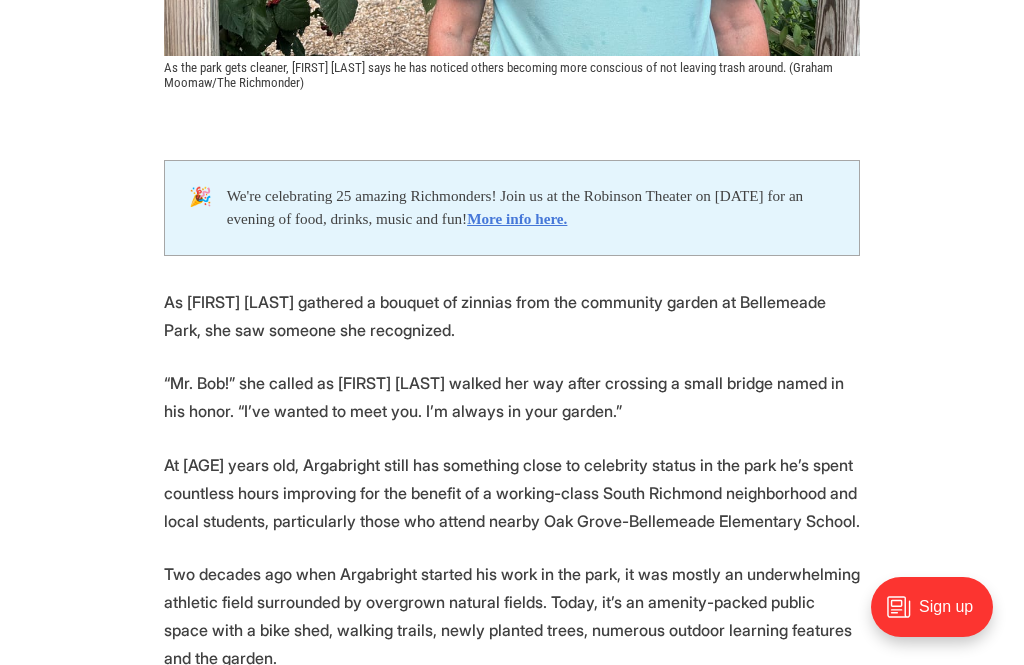 click on "🎉 We're celebrating 25 amazing Richmonders! Join us at the Robinson Theater on [DATE] for an evening of food, drinks, music and fun! More info here. As [FIRST] [LAST] gathered a bouquet of zinnias from the community garden at Bellemeade Park, she saw someone she recognized. “Mr. Bob!” she called as [FIRST] [LAST] walked her way after crossing a small bridge named in his honor. “I’ve wanted to meet you. I’m always in your garden.” At [AGE] years old, Argabright still has something close to celebrity status in the park he’s spent countless hours improving for the benefit of a working-class South Richmond neighborhood and local students, particularly those who attend nearby Oak Grove-Bellemeade Elementary School. Flower-cutting is encouraged, Argabright said, especially for the kids.
Sign up for The Richmonder" at bounding box center [512, 2053] 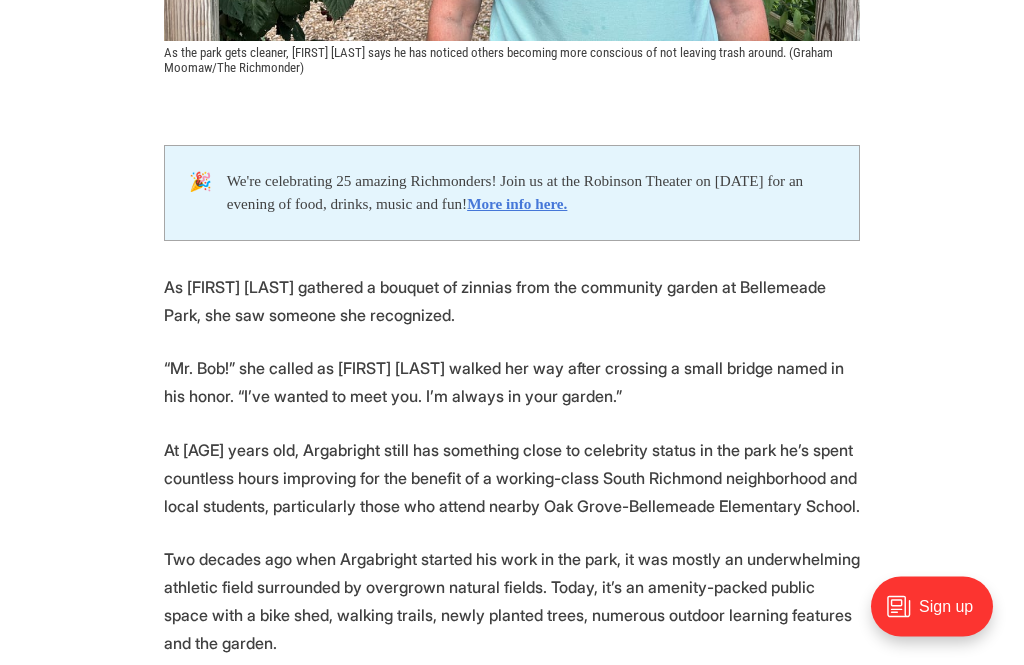 scroll, scrollTop: 975, scrollLeft: 0, axis: vertical 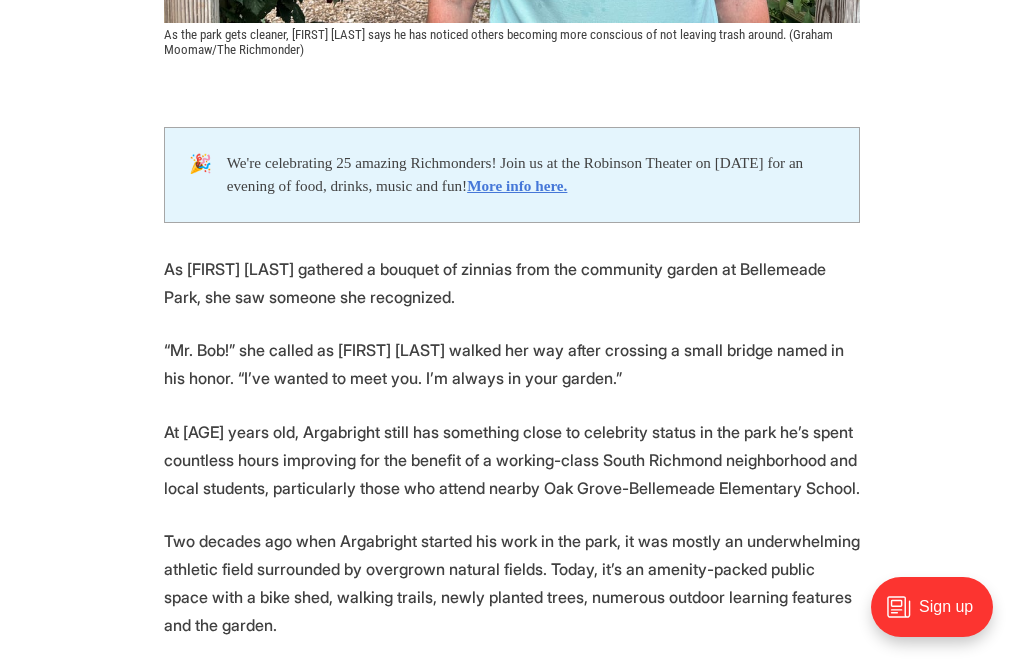 click on "🎉 We're celebrating 25 amazing Richmonders! Join us at the Robinson Theater on [DATE] for an evening of food, drinks, music and fun! More info here. As [FIRST] [LAST] gathered a bouquet of zinnias from the community garden at Bellemeade Park, she saw someone she recognized. “Mr. Bob!” she called as [FIRST] [LAST] walked her way after crossing a small bridge named in his honor. “I’ve wanted to meet you. I’m always in your garden.” At [AGE] years old, Argabright still has something close to celebrity status in the park he’s spent countless hours improving for the benefit of a working-class South Richmond neighborhood and local students, particularly those who attend nearby Oak Grove-Bellemeade Elementary School. Flower-cutting is encouraged, Argabright said, especially for the kids.
Sign up for The Richmonder" at bounding box center (512, 2020) 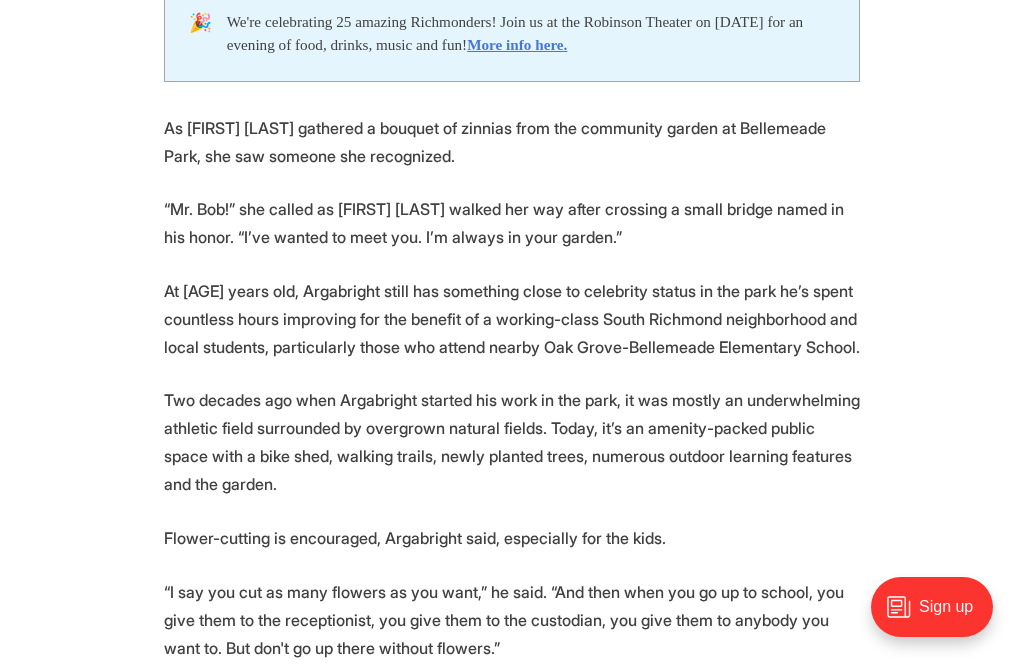 scroll, scrollTop: 1121, scrollLeft: 0, axis: vertical 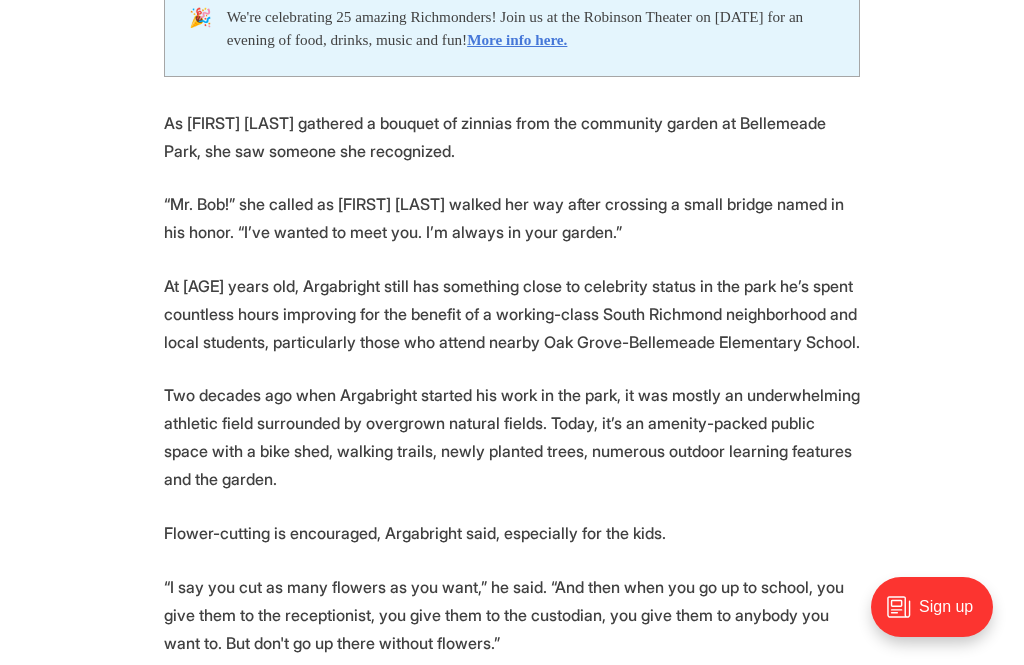 click on "🎉 We're celebrating 25 amazing Richmonders! Join us at the Robinson Theater on [DATE] for an evening of food, drinks, music and fun! More info here. As [FIRST] [LAST] gathered a bouquet of zinnias from the community garden at Bellemeade Park, she saw someone she recognized. “Mr. Bob!” she called as [FIRST] [LAST] walked her way after crossing a small bridge named in his honor. “I’ve wanted to meet you. I’m always in your garden.” At [AGE] years old, Argabright still has something close to celebrity status in the park he’s spent countless hours improving for the benefit of a working-class South Richmond neighborhood and local students, particularly those who attend nearby Oak Grove-Bellemeade Elementary School. Flower-cutting is encouraged, Argabright said, especially for the kids.
Sign up for The Richmonder" at bounding box center (512, 1874) 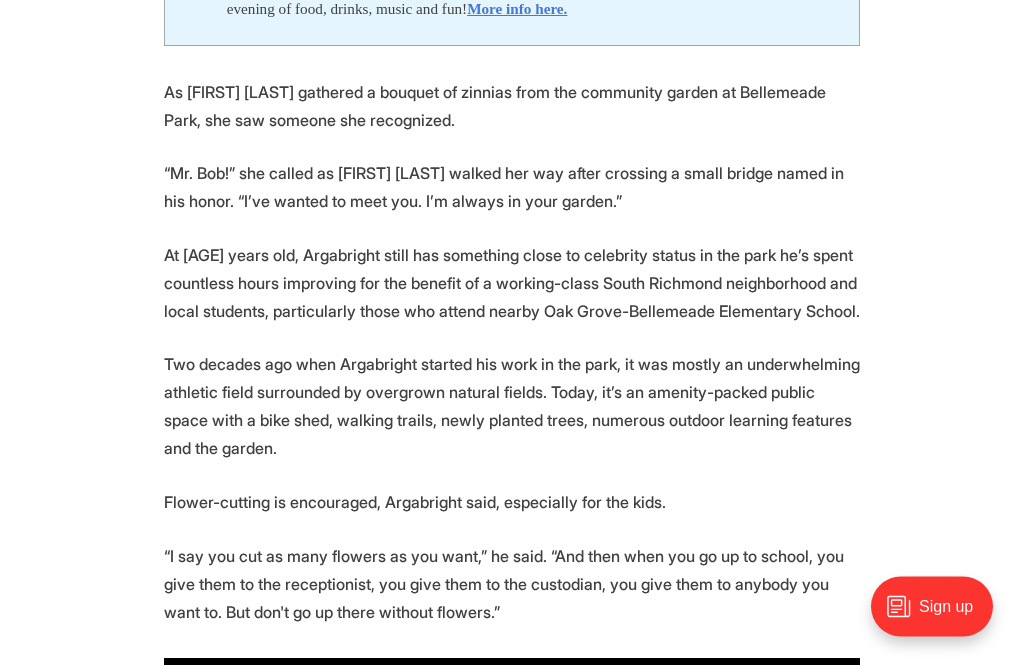 scroll, scrollTop: 1153, scrollLeft: 0, axis: vertical 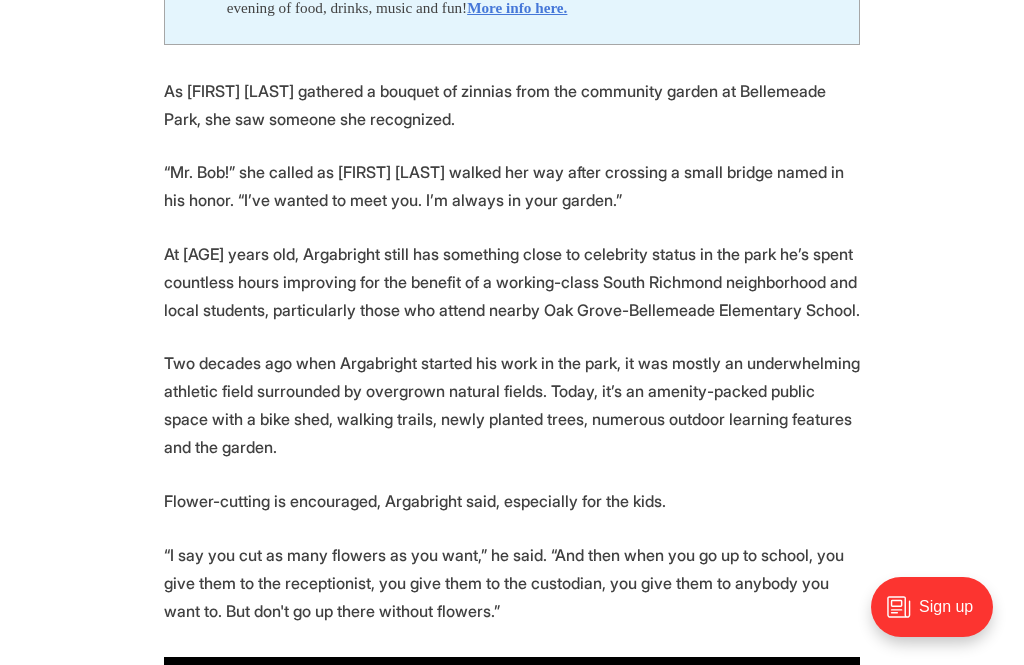 click on "🎉 We're celebrating 25 amazing Richmonders! Join us at the Robinson Theater on [DATE] for an evening of food, drinks, music and fun! More info here. As [FIRST] [LAST] gathered a bouquet of zinnias from the community garden at Bellemeade Park, she saw someone she recognized. “Mr. Bob!” she called as [FIRST] [LAST] walked her way after crossing a small bridge named in his honor. “I’ve wanted to meet you. I’m always in your garden.” At [AGE] years old, Argabright still has something close to celebrity status in the park he’s spent countless hours improving for the benefit of a working-class South Richmond neighborhood and local students, particularly those who attend nearby Oak Grove-Bellemeade Elementary School. Flower-cutting is encouraged, Argabright said, especially for the kids.
Sign up for The Richmonder" at bounding box center [512, 1842] 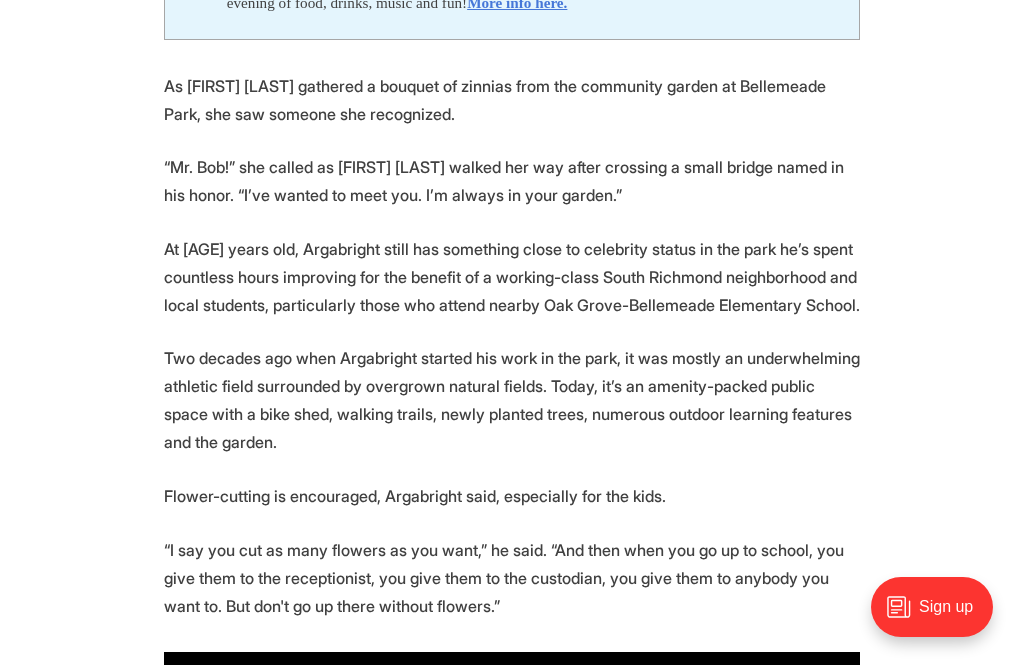 click on "🎉 We're celebrating 25 amazing Richmonders! Join us at the Robinson Theater on [DATE] for an evening of food, drinks, music and fun! More info here. As [FIRST] [LAST] gathered a bouquet of zinnias from the community garden at Bellemeade Park, she saw someone she recognized. “Mr. Bob!” she called as [FIRST] [LAST] walked her way after crossing a small bridge named in his honor. “I’ve wanted to meet you. I’m always in your garden.” At [AGE] years old, Argabright still has something close to celebrity status in the park he’s spent countless hours improving for the benefit of a working-class South Richmond neighborhood and local students, particularly those who attend nearby Oak Grove-Bellemeade Elementary School. Flower-cutting is encouraged, Argabright said, especially for the kids.
Sign up for The Richmonder" at bounding box center [512, 1837] 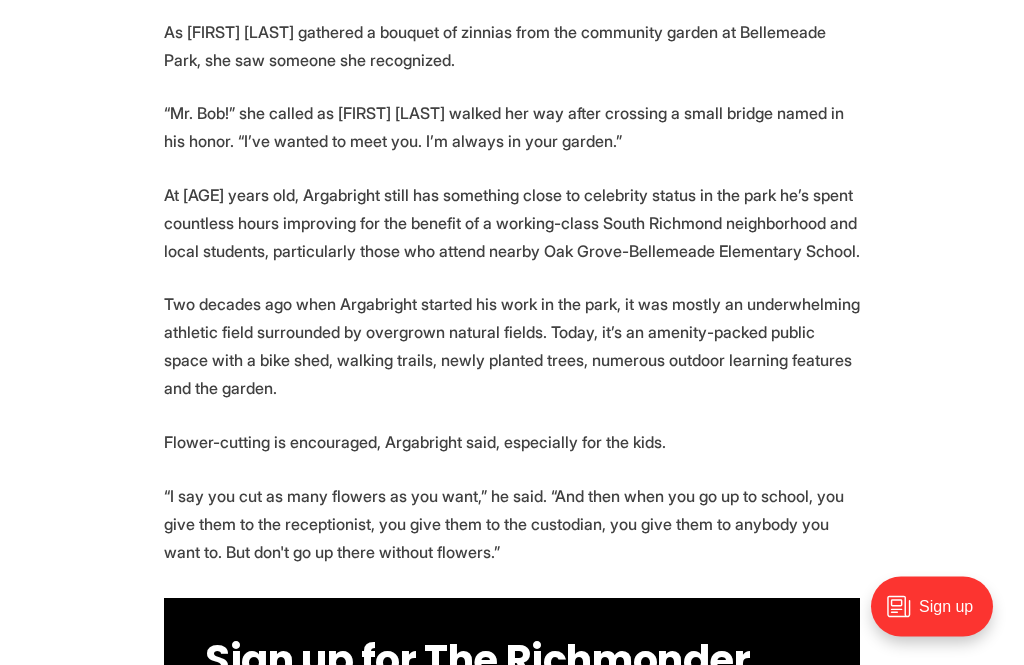 scroll, scrollTop: 1222, scrollLeft: 0, axis: vertical 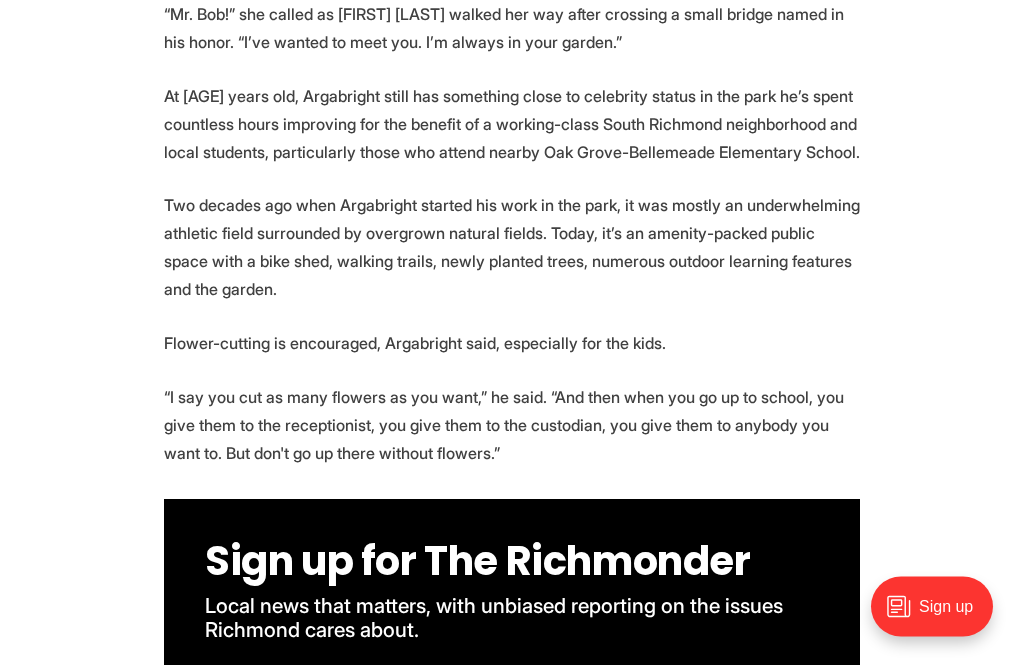 click on "🎉 We're celebrating 25 amazing Richmonders! Join us at the Robinson Theater on [DATE] for an evening of food, drinks, music and fun! More info here. As [FIRST] [LAST] gathered a bouquet of zinnias from the community garden at Bellemeade Park, she saw someone she recognized. “Mr. Bob!” she called as [FIRST] [LAST] walked her way after crossing a small bridge named in his honor. “I’ve wanted to meet you. I’m always in your garden.” At [AGE] years old, Argabright still has something close to celebrity status in the park he’s spent countless hours improving for the benefit of a working-class South Richmond neighborhood and local students, particularly those who attend nearby Oak Grove-Bellemeade Elementary School. Flower-cutting is encouraged, Argabright said, especially for the kids.
Sign up for The Richmonder" at bounding box center [512, 1685] 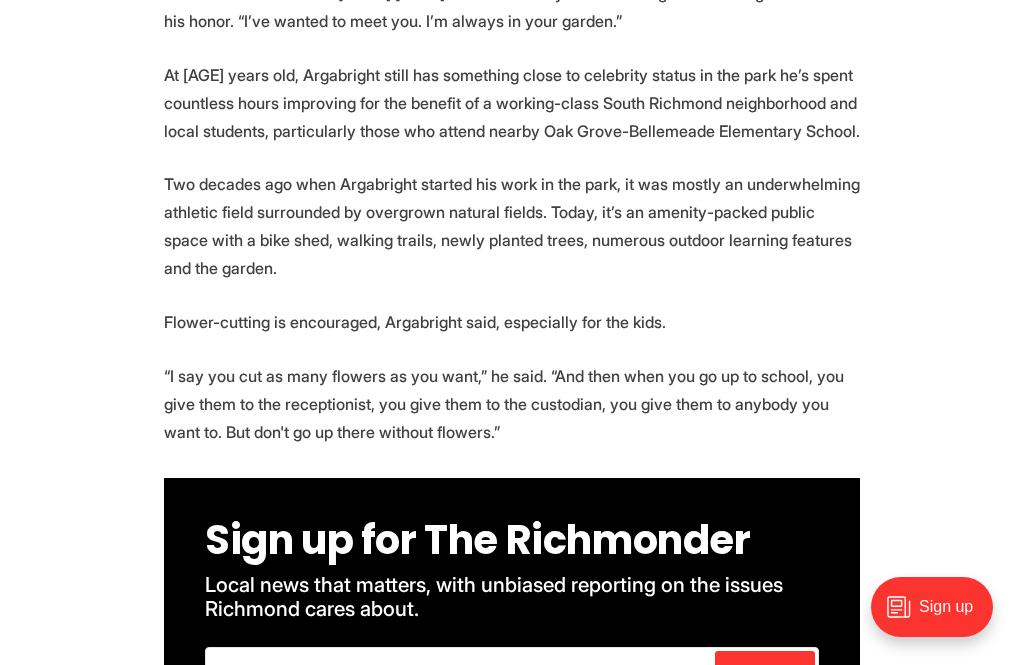 click on "🎉 We're celebrating 25 amazing Richmonders! Join us at the Robinson Theater on [DATE] for an evening of food, drinks, music and fun! More info here. As [FIRST] [LAST] gathered a bouquet of zinnias from the community garden at Bellemeade Park, she saw someone she recognized. “Mr. Bob!” she called as [FIRST] [LAST] walked her way after crossing a small bridge named in his honor. “I’ve wanted to meet you. I’m always in your garden.” At [AGE] years old, Argabright still has something close to celebrity status in the park he’s spent countless hours improving for the benefit of a working-class South Richmond neighborhood and local students, particularly those who attend nearby Oak Grove-Bellemeade Elementary School. Flower-cutting is encouraged, Argabright said, especially for the kids.
Sign up for The Richmonder" at bounding box center (512, 1663) 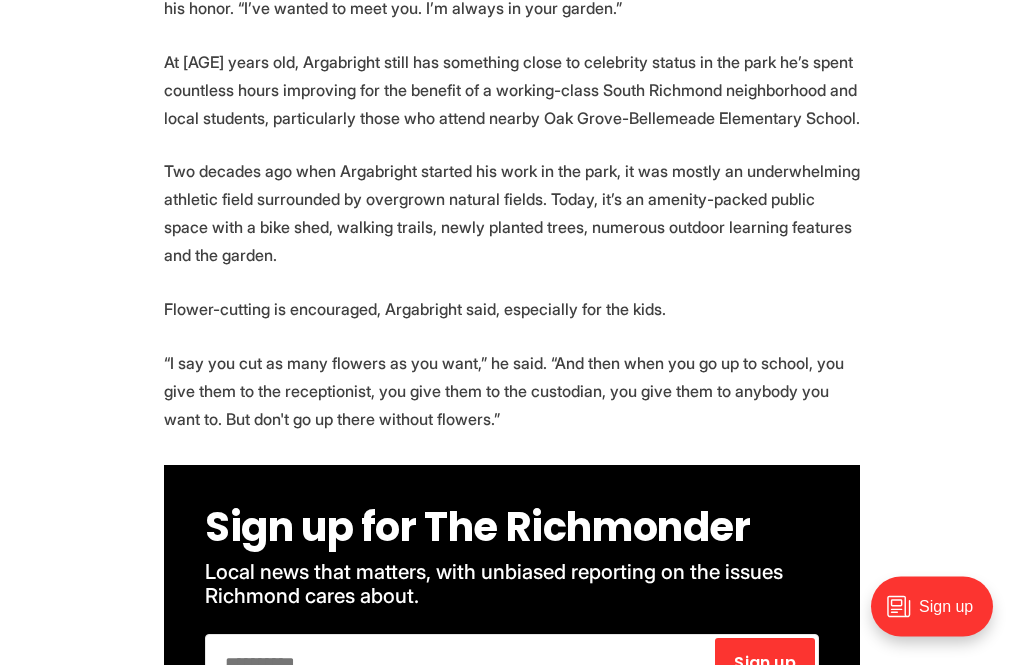 click on "🎉 We're celebrating 25 amazing Richmonders! Join us at the Robinson Theater on [DATE] for an evening of food, drinks, music and fun! More info here. As [FIRST] [LAST] gathered a bouquet of zinnias from the community garden at Bellemeade Park, she saw someone she recognized. “Mr. Bob!” she called as [FIRST] [LAST] walked her way after crossing a small bridge named in his honor. “I’ve wanted to meet you. I’m always in your garden.” At [AGE] years old, Argabright still has something close to celebrity status in the park he’s spent countless hours improving for the benefit of a working-class South Richmond neighborhood and local students, particularly those who attend nearby Oak Grove-Bellemeade Elementary School. Flower-cutting is encouraged, Argabright said, especially for the kids.
Sign up for The Richmonder" at bounding box center [512, 1651] 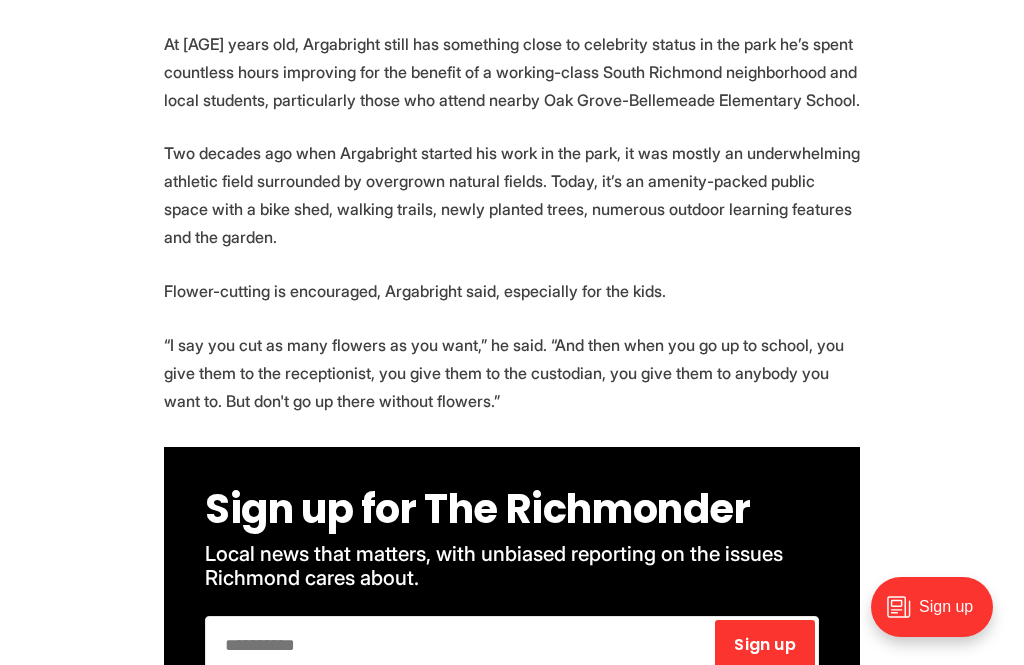 click on "🎉 We're celebrating 25 amazing Richmonders! Join us at the Robinson Theater on [DATE] for an evening of food, drinks, music and fun! More info here. As [FIRST] [LAST] gathered a bouquet of zinnias from the community garden at Bellemeade Park, she saw someone she recognized. “Mr. Bob!” she called as [FIRST] [LAST] walked her way after crossing a small bridge named in his honor. “I’ve wanted to meet you. I’m always in your garden.” At [AGE] years old, Argabright still has something close to celebrity status in the park he’s spent countless hours improving for the benefit of a working-class South Richmond neighborhood and local students, particularly those who attend nearby Oak Grove-Bellemeade Elementary School. Flower-cutting is encouraged, Argabright said, especially for the kids.
Sign up for The Richmonder" at bounding box center (512, 1632) 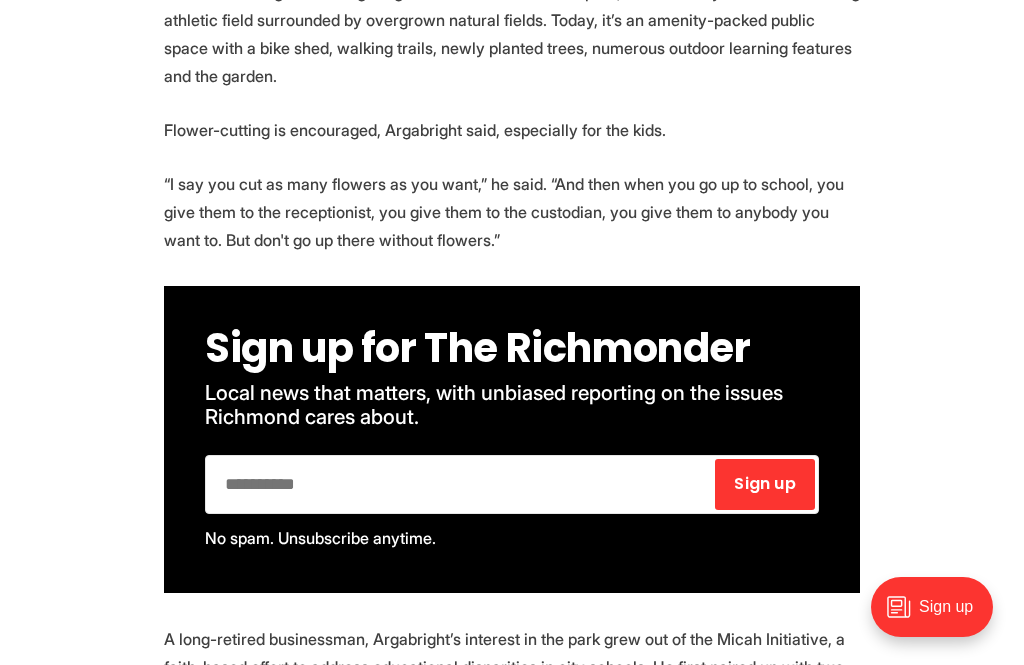 scroll, scrollTop: 1532, scrollLeft: 0, axis: vertical 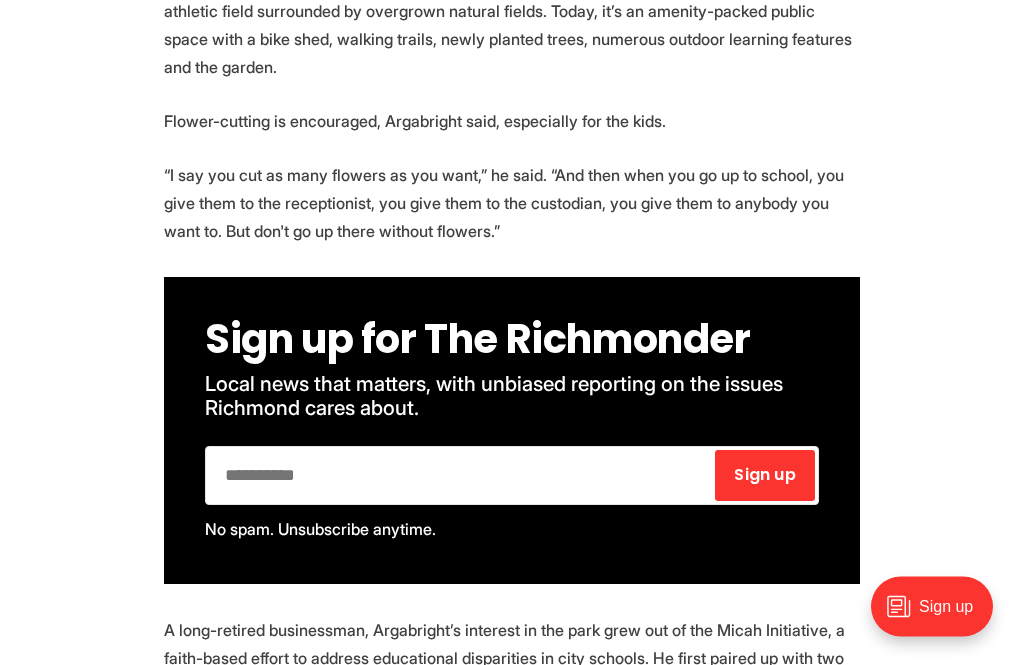 click on "🎉 We're celebrating 25 amazing Richmonders! Join us at the Robinson Theater on [DATE] for an evening of food, drinks, music and fun! More info here. As [FIRST] [LAST] gathered a bouquet of zinnias from the community garden at Bellemeade Park, she saw someone she recognized. “Mr. Bob!” she called as [FIRST] [LAST] walked her way after crossing a small bridge named in his honor. “I’ve wanted to meet you. I’m always in your garden.” At [AGE] years old, Argabright still has something close to celebrity status in the park he’s spent countless hours improving for the benefit of a working-class South Richmond neighborhood and local students, particularly those who attend nearby Oak Grove-Bellemeade Elementary School. Flower-cutting is encouraged, Argabright said, especially for the kids.
Sign up for The Richmonder" at bounding box center (512, 1463) 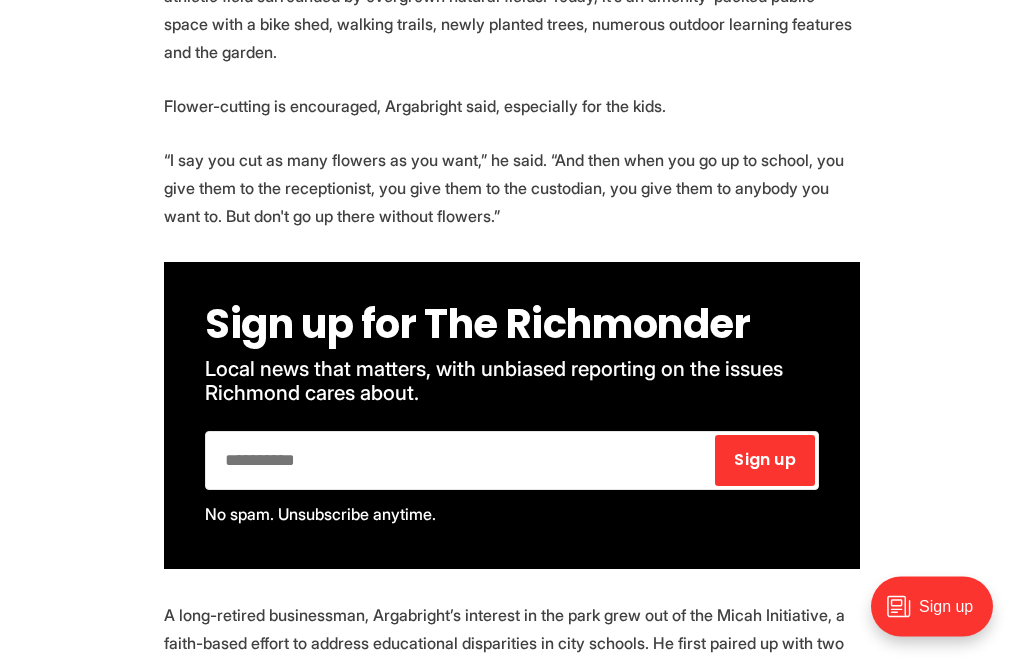 click on "🎉 We're celebrating 25 amazing Richmonders! Join us at the Robinson Theater on [DATE] for an evening of food, drinks, music and fun! More info here. As [FIRST] [LAST] gathered a bouquet of zinnias from the community garden at Bellemeade Park, she saw someone she recognized. “Mr. Bob!” she called as [FIRST] [LAST] walked her way after crossing a small bridge named in his honor. “I’ve wanted to meet you. I’m always in your garden.” At [AGE] years old, Argabright still has something close to celebrity status in the park he’s spent countless hours improving for the benefit of a working-class South Richmond neighborhood and local students, particularly those who attend nearby Oak Grove-Bellemeade Elementary School. Flower-cutting is encouraged, Argabright said, especially for the kids.
Sign up for The Richmonder" at bounding box center (512, 1448) 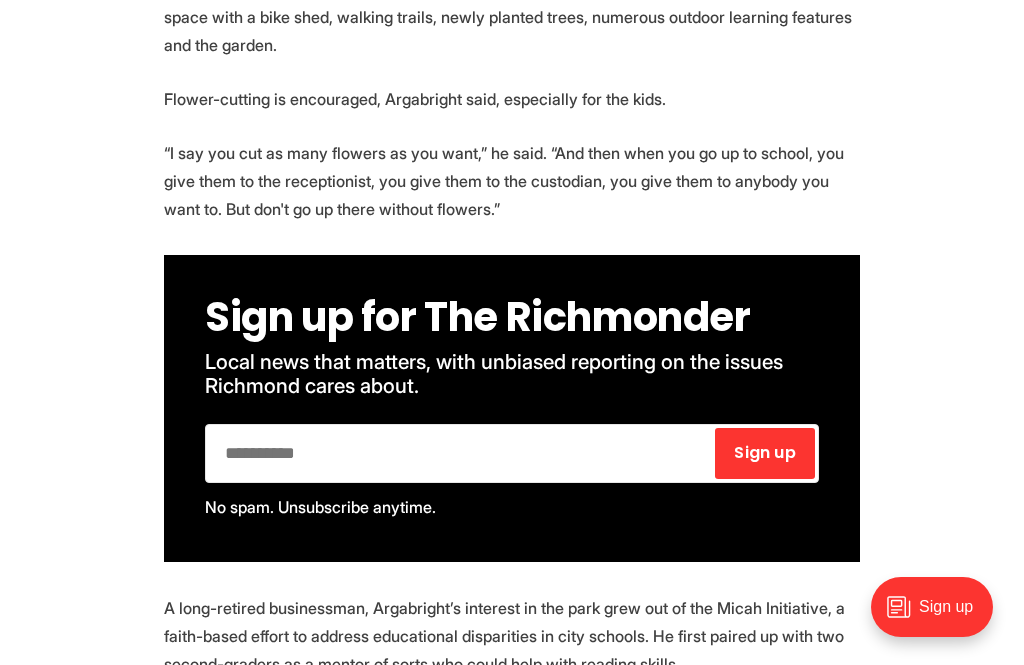 scroll, scrollTop: 1557, scrollLeft: 0, axis: vertical 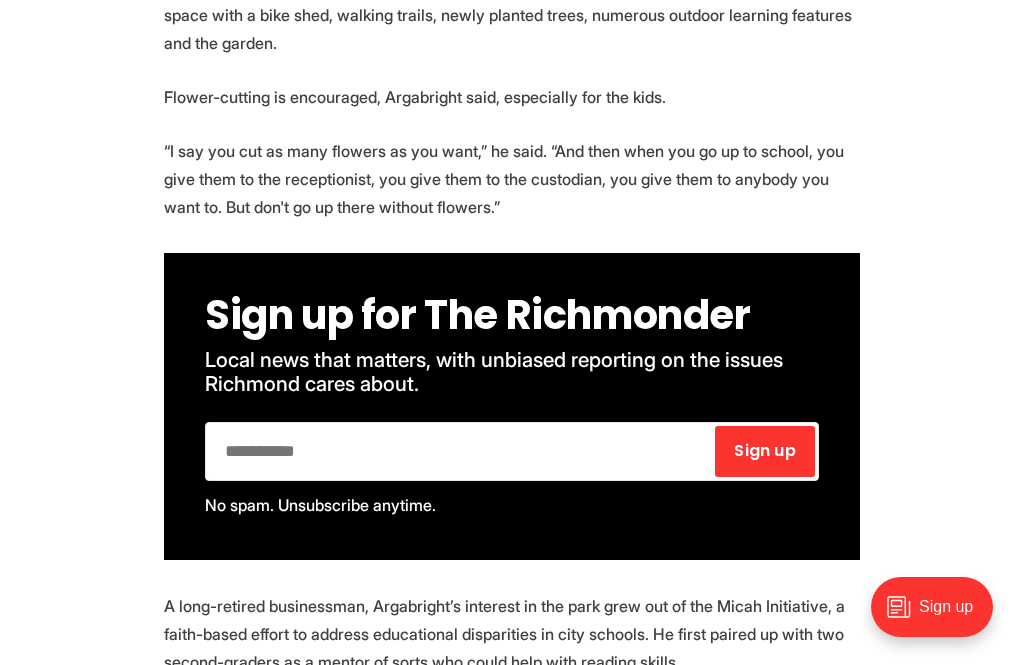 click on "🎉 We're celebrating 25 amazing Richmonders! Join us at the Robinson Theater on [DATE] for an evening of food, drinks, music and fun! More info here. As [FIRST] [LAST] gathered a bouquet of zinnias from the community garden at Bellemeade Park, she saw someone she recognized. “Mr. Bob!” she called as [FIRST] [LAST] walked her way after crossing a small bridge named in his honor. “I’ve wanted to meet you. I’m always in your garden.” At [AGE] years old, Argabright still has something close to celebrity status in the park he’s spent countless hours improving for the benefit of a working-class South Richmond neighborhood and local students, particularly those who attend nearby Oak Grove-Bellemeade Elementary School. Flower-cutting is encouraged, Argabright said, especially for the kids.
Sign up for The Richmonder" at bounding box center [512, 1438] 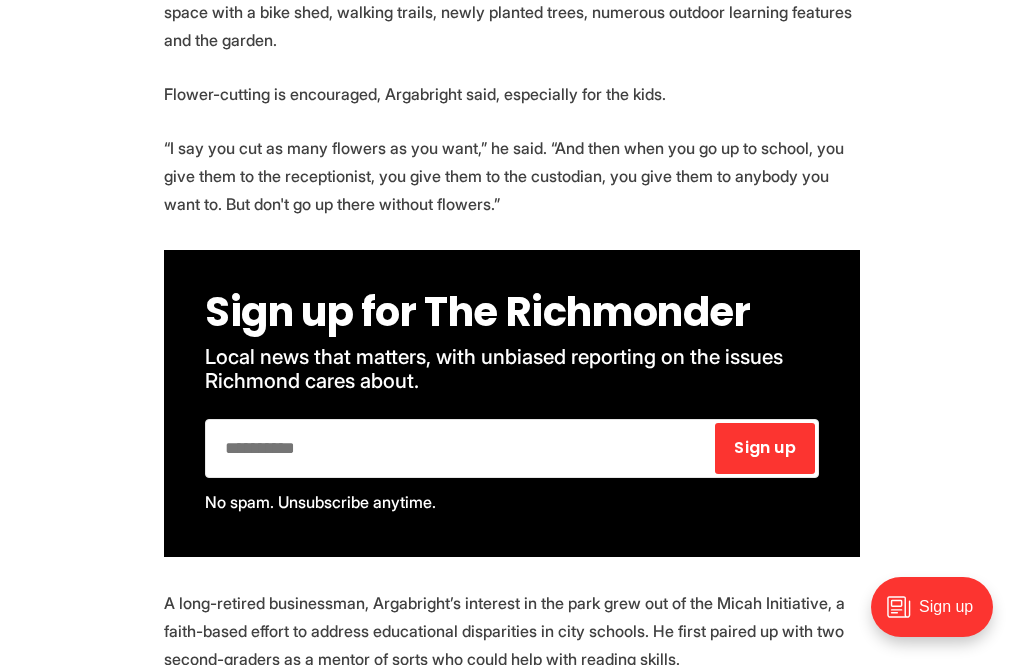 click on "🎉 We're celebrating 25 amazing Richmonders! Join us at the Robinson Theater on [DATE] for an evening of food, drinks, music and fun! More info here. As [FIRST] [LAST] gathered a bouquet of zinnias from the community garden at Bellemeade Park, she saw someone she recognized. “Mr. Bob!” she called as [FIRST] [LAST] walked her way after crossing a small bridge named in his honor. “I’ve wanted to meet you. I’m always in your garden.” At [AGE] years old, Argabright still has something close to celebrity status in the park he’s spent countless hours improving for the benefit of a working-class South Richmond neighborhood and local students, particularly those who attend nearby Oak Grove-Bellemeade Elementary School. Flower-cutting is encouraged, Argabright said, especially for the kids.
Sign up for The Richmonder" at bounding box center [512, 1435] 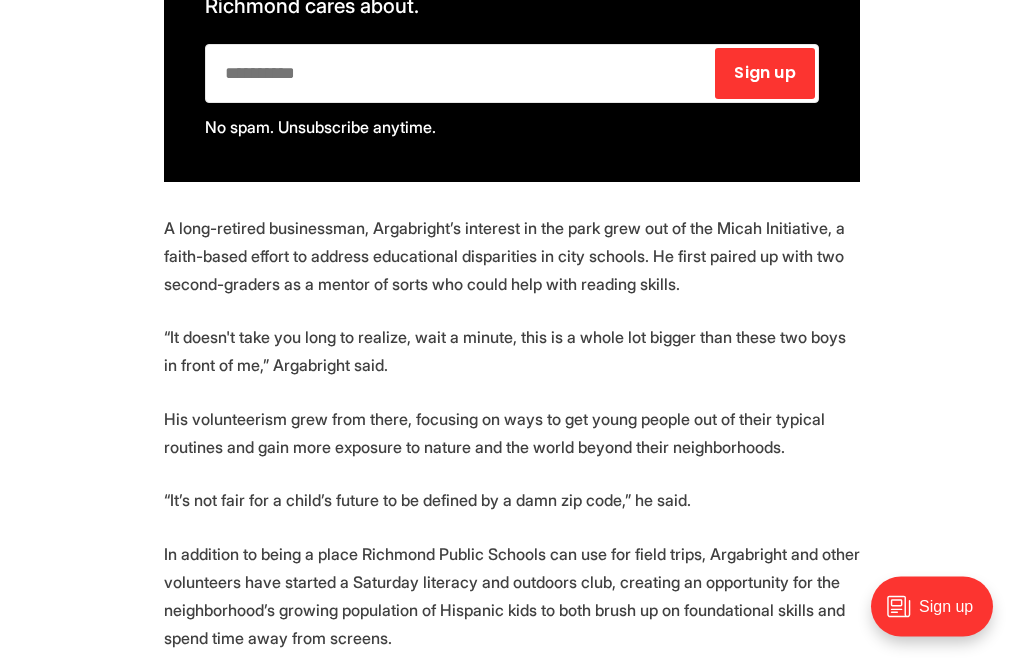 scroll, scrollTop: 1941, scrollLeft: 0, axis: vertical 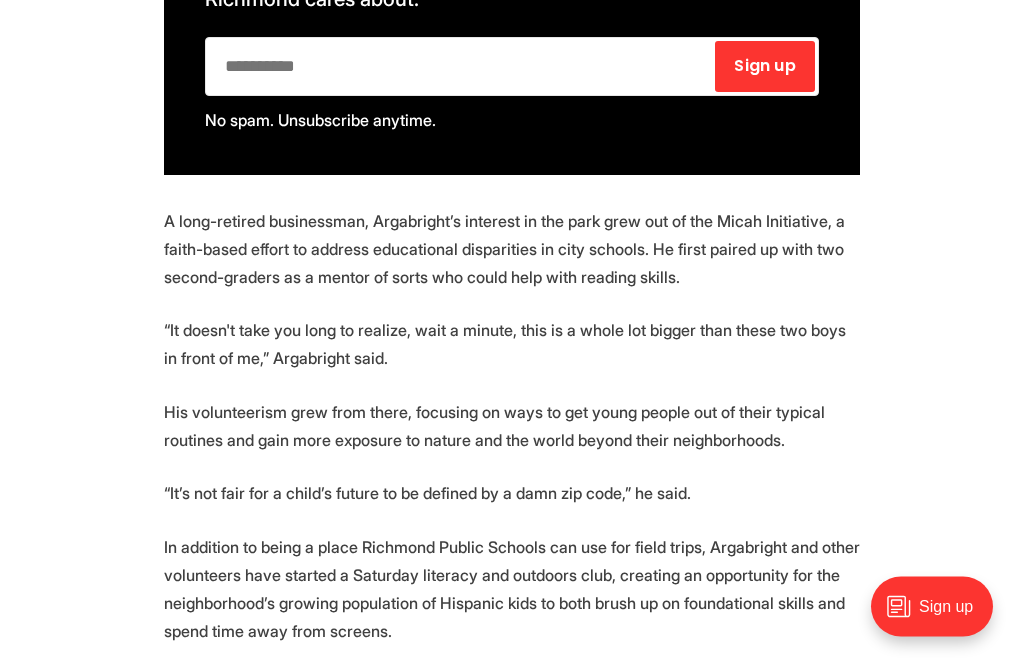 click on "🎉 We're celebrating 25 amazing Richmonders! Join us at the Robinson Theater on [DATE] for an evening of food, drinks, music and fun! More info here. As [FIRST] [LAST] gathered a bouquet of zinnias from the community garden at Bellemeade Park, she saw someone she recognized. “Mr. Bob!” she called as [FIRST] [LAST] walked her way after crossing a small bridge named in his honor. “I’ve wanted to meet you. I’m always in your garden.” At [AGE] years old, Argabright still has something close to celebrity status in the park he’s spent countless hours improving for the benefit of a working-class South Richmond neighborhood and local students, particularly those who attend nearby Oak Grove-Bellemeade Elementary School. Flower-cutting is encouraged, Argabright said, especially for the kids.
Sign up for The Richmonder" at bounding box center [512, 1054] 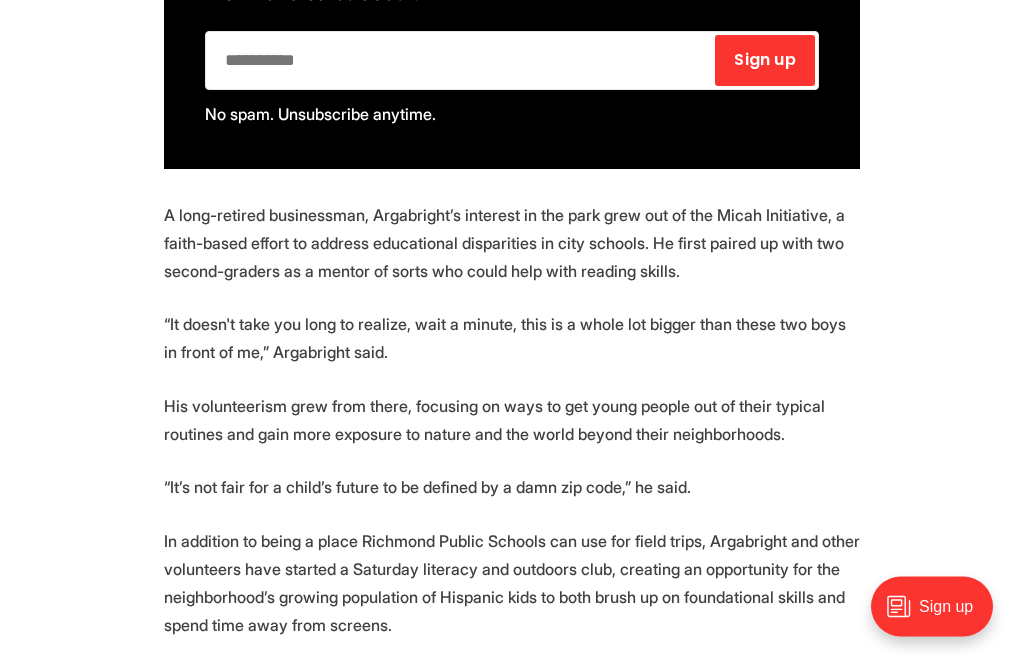 scroll, scrollTop: 1954, scrollLeft: 0, axis: vertical 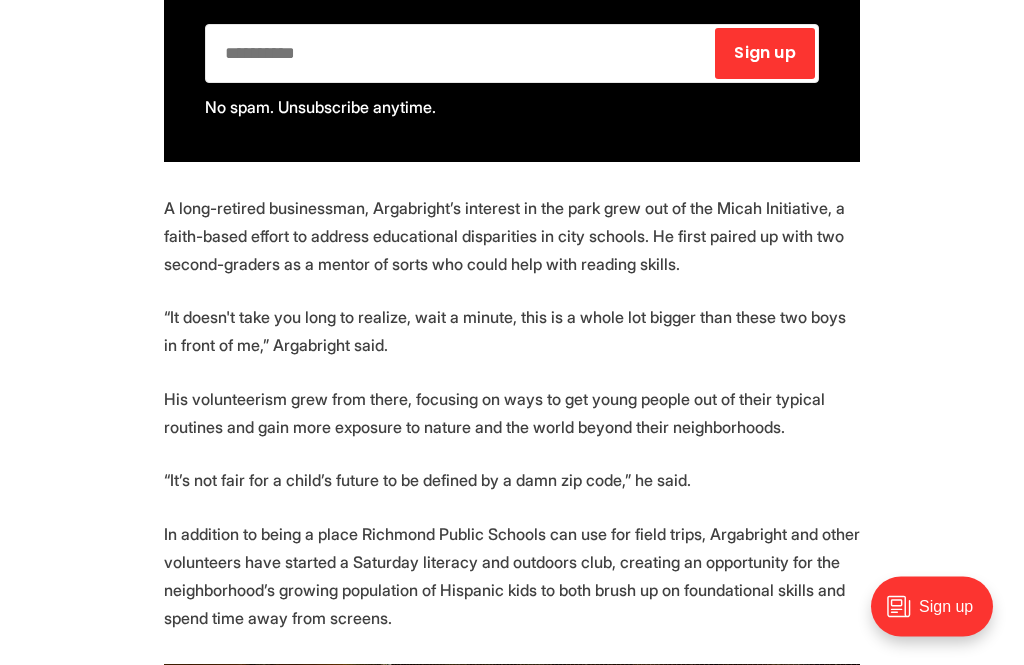 click on "🎉 We're celebrating 25 amazing Richmonders! Join us at the Robinson Theater on [DATE] for an evening of food, drinks, music and fun! More info here. As [FIRST] [LAST] gathered a bouquet of zinnias from the community garden at Bellemeade Park, she saw someone she recognized. “Mr. Bob!” she called as [FIRST] [LAST] walked her way after crossing a small bridge named in his honor. “I’ve wanted to meet you. I’m always in your garden.” At [AGE] years old, Argabright still has something close to celebrity status in the park he’s spent countless hours improving for the benefit of a working-class South Richmond neighborhood and local students, particularly those who attend nearby Oak Grove-Bellemeade Elementary School. Flower-cutting is encouraged, Argabright said, especially for the kids.
Sign up for The Richmonder" at bounding box center (512, 1041) 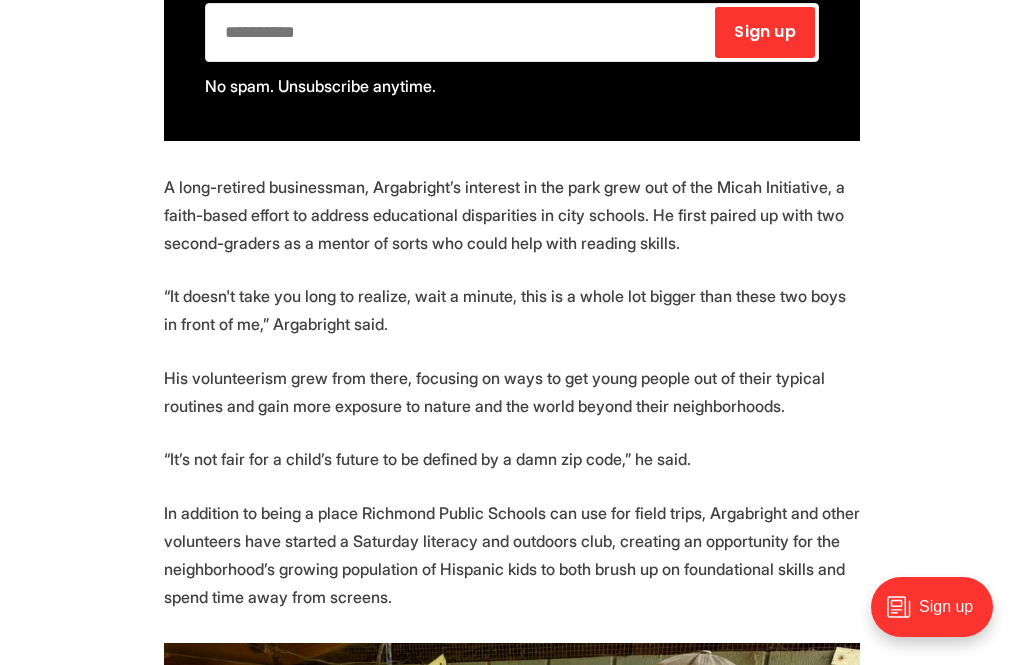 click on "🎉 We're celebrating 25 amazing Richmonders! Join us at the Robinson Theater on [DATE] for an evening of food, drinks, music and fun! More info here. As [FIRST] [LAST] gathered a bouquet of zinnias from the community garden at Bellemeade Park, she saw someone she recognized. “Mr. Bob!” she called as [FIRST] [LAST] walked her way after crossing a small bridge named in his honor. “I’ve wanted to meet you. I’m always in your garden.” At [AGE] years old, Argabright still has something close to celebrity status in the park he’s spent countless hours improving for the benefit of a working-class South Richmond neighborhood and local students, particularly those who attend nearby Oak Grove-Bellemeade Elementary School. Flower-cutting is encouraged, Argabright said, especially for the kids.
Sign up for The Richmonder" at bounding box center [512, 1019] 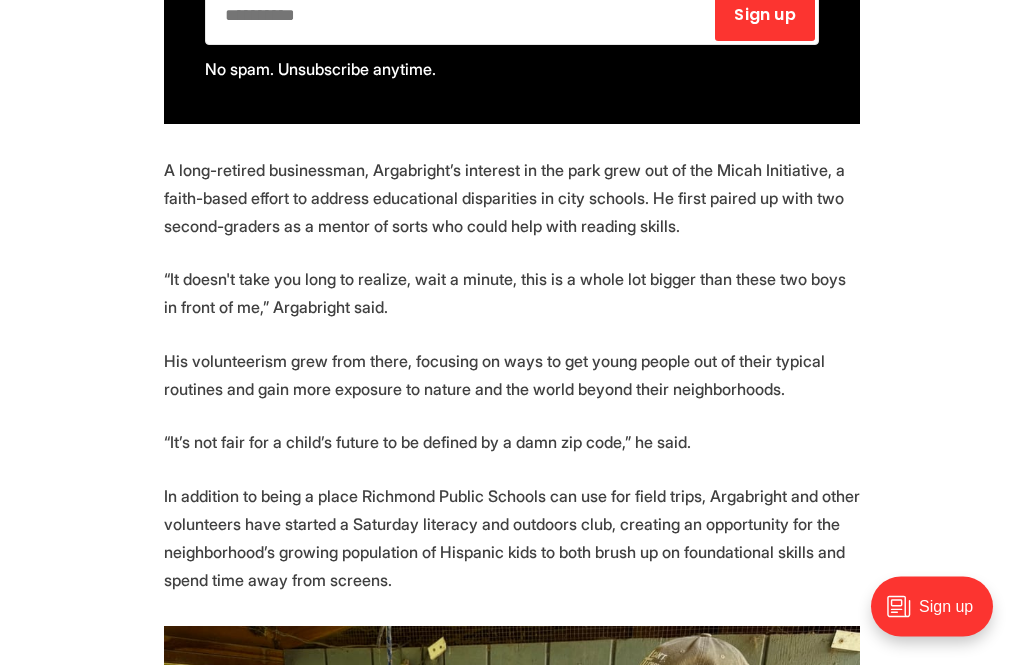 scroll, scrollTop: 2005, scrollLeft: 0, axis: vertical 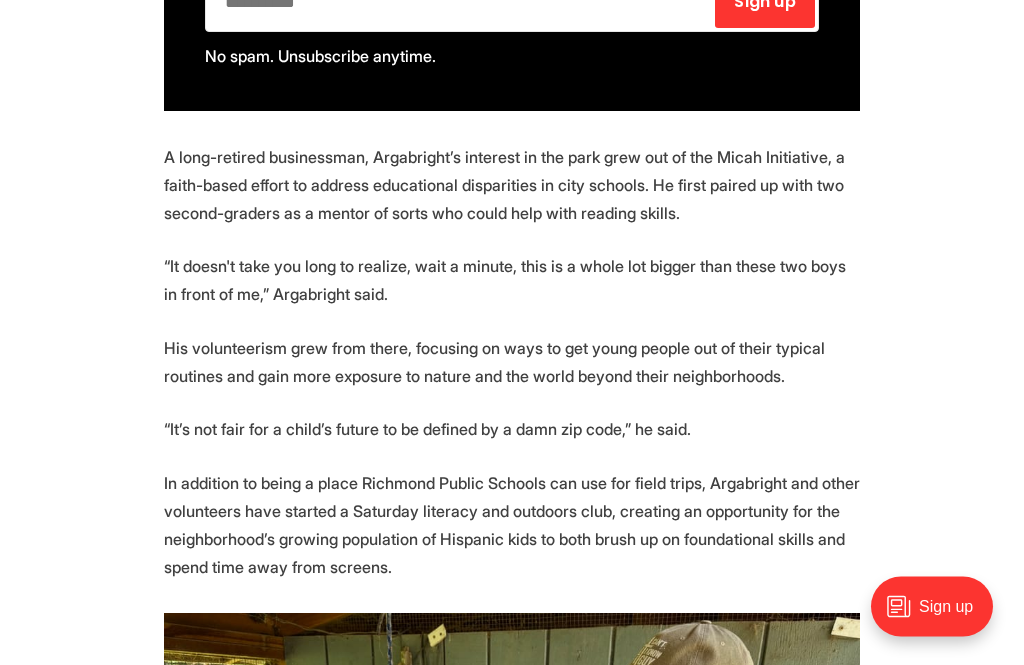 click on "🎉 We're celebrating 25 amazing Richmonders! Join us at the Robinson Theater on [DATE] for an evening of food, drinks, music and fun! More info here. As [FIRST] [LAST] gathered a bouquet of zinnias from the community garden at Bellemeade Park, she saw someone she recognized. “Mr. Bob!” she called as [FIRST] [LAST] walked her way after crossing a small bridge named in his honor. “I’ve wanted to meet you. I’m always in your garden.” At [AGE] years old, Argabright still has something close to celebrity status in the park he’s spent countless hours improving for the benefit of a working-class South Richmond neighborhood and local students, particularly those who attend nearby Oak Grove-Bellemeade Elementary School. Flower-cutting is encouraged, Argabright said, especially for the kids.
Sign up for The Richmonder" at bounding box center (512, 990) 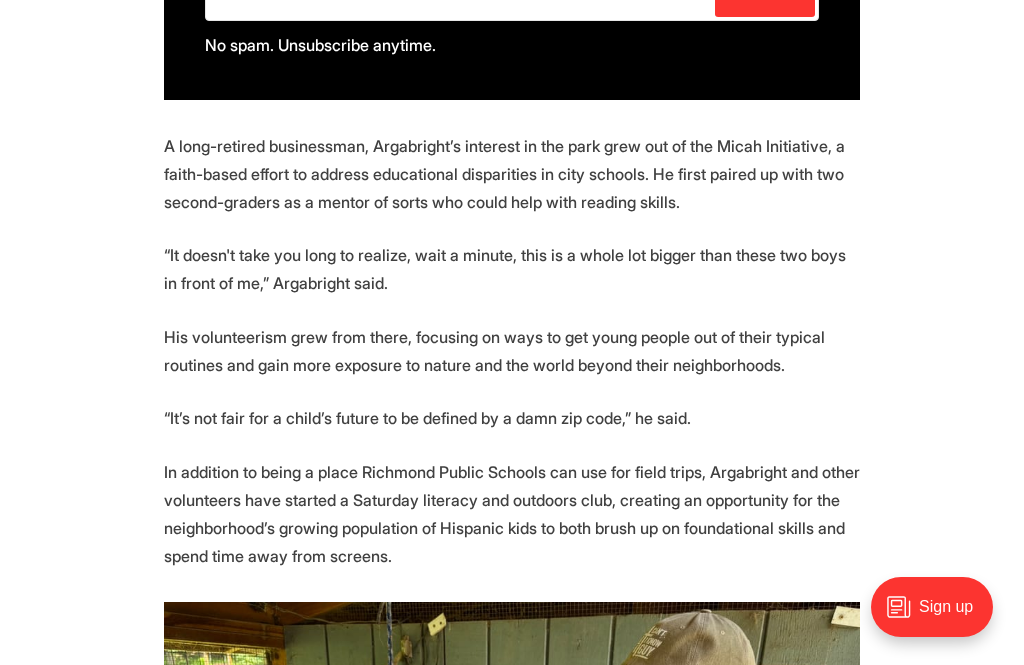 scroll, scrollTop: 2033, scrollLeft: 0, axis: vertical 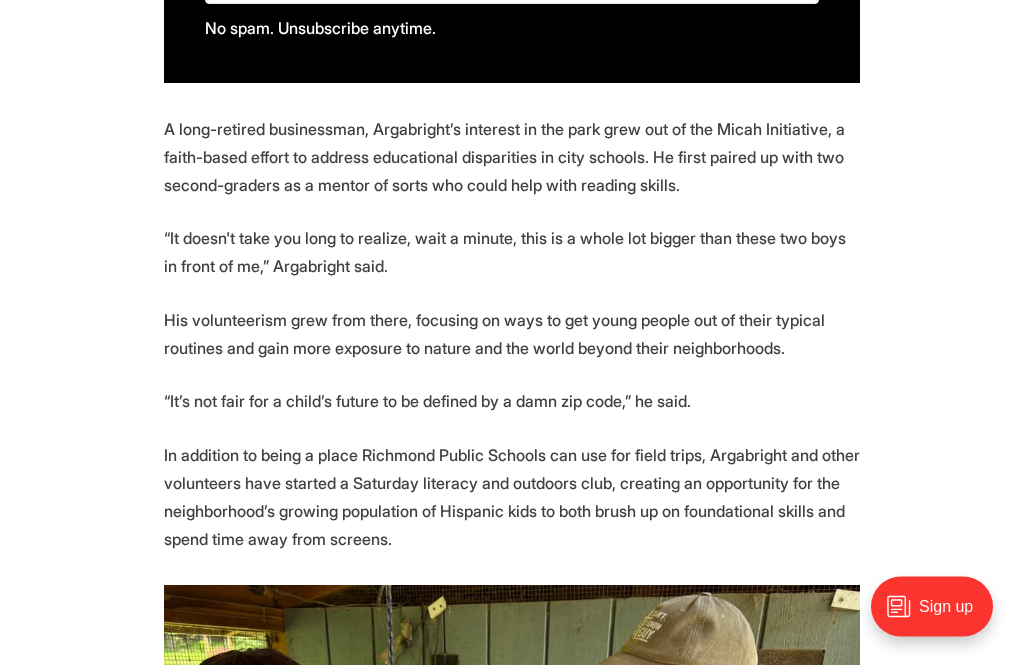 click on "🎉 We're celebrating 25 amazing Richmonders! Join us at the Robinson Theater on [DATE] for an evening of food, drinks, music and fun! More info here. As [FIRST] [LAST] gathered a bouquet of zinnias from the community garden at Bellemeade Park, she saw someone she recognized. “Mr. Bob!” she called as [FIRST] [LAST] walked her way after crossing a small bridge named in his honor. “I’ve wanted to meet you. I’m always in your garden.” At [AGE] years old, Argabright still has something close to celebrity status in the park he’s spent countless hours improving for the benefit of a working-class South Richmond neighborhood and local students, particularly those who attend nearby Oak Grove-Bellemeade Elementary School. Flower-cutting is encouraged, Argabright said, especially for the kids.
Sign up for The Richmonder" at bounding box center [512, 962] 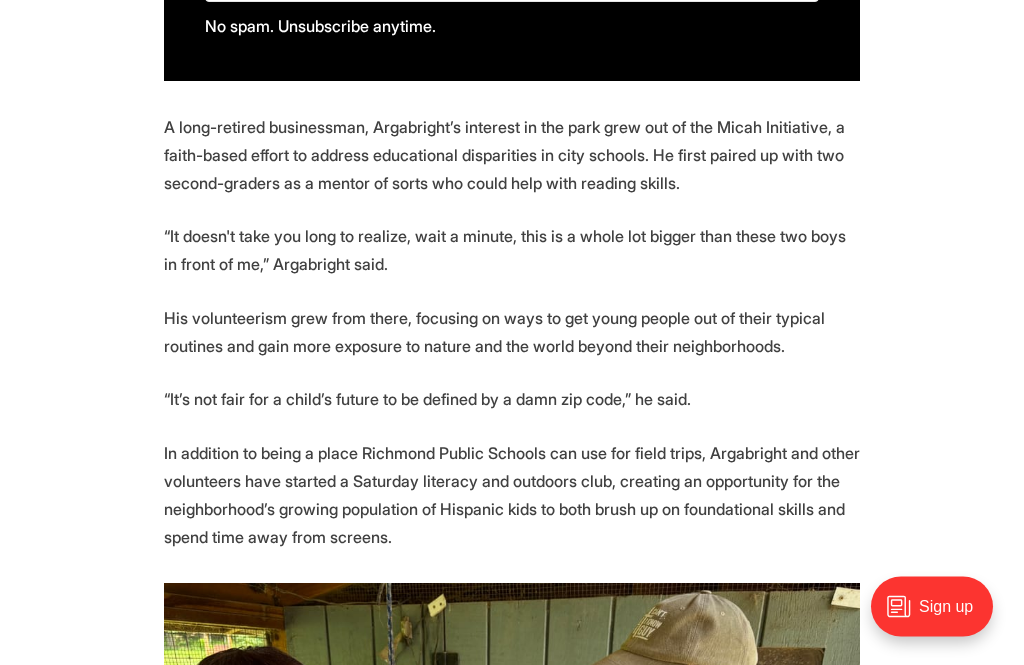 click on "🎉 We're celebrating 25 amazing Richmonders! Join us at the Robinson Theater on [DATE] for an evening of food, drinks, music and fun! More info here. As [FIRST] [LAST] gathered a bouquet of zinnias from the community garden at Bellemeade Park, she saw someone she recognized. “Mr. Bob!” she called as [FIRST] [LAST] walked her way after crossing a small bridge named in his honor. “I’ve wanted to meet you. I’m always in your garden.” At [AGE] years old, Argabright still has something close to celebrity status in the park he’s spent countless hours improving for the benefit of a working-class South Richmond neighborhood and local students, particularly those who attend nearby Oak Grove-Bellemeade Elementary School. Flower-cutting is encouraged, Argabright said, especially for the kids.
Sign up for The Richmonder" at bounding box center (512, 960) 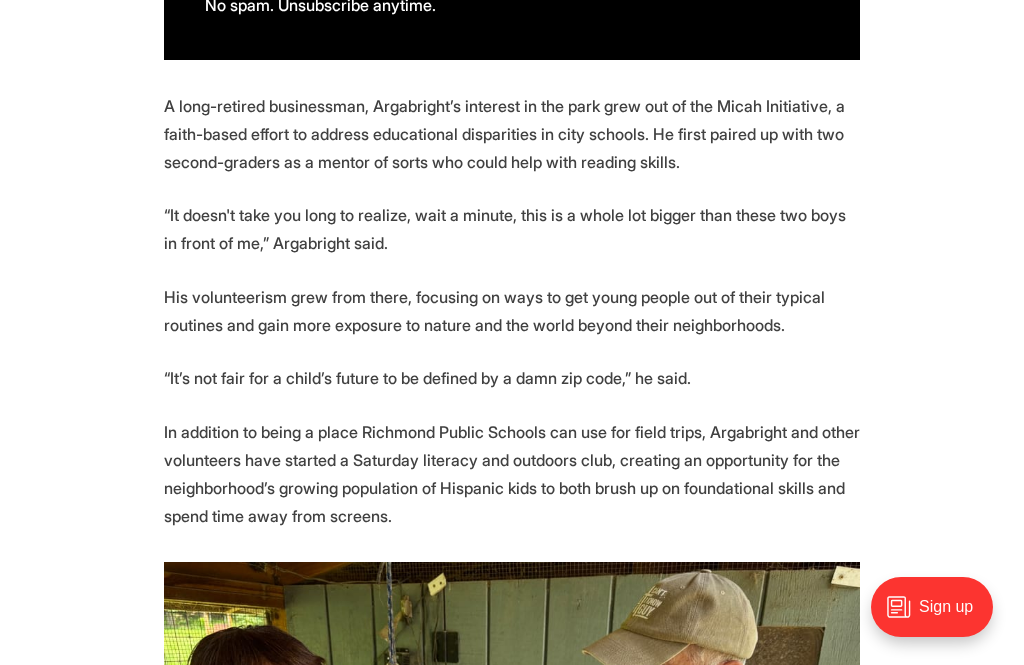 scroll, scrollTop: 2061, scrollLeft: 0, axis: vertical 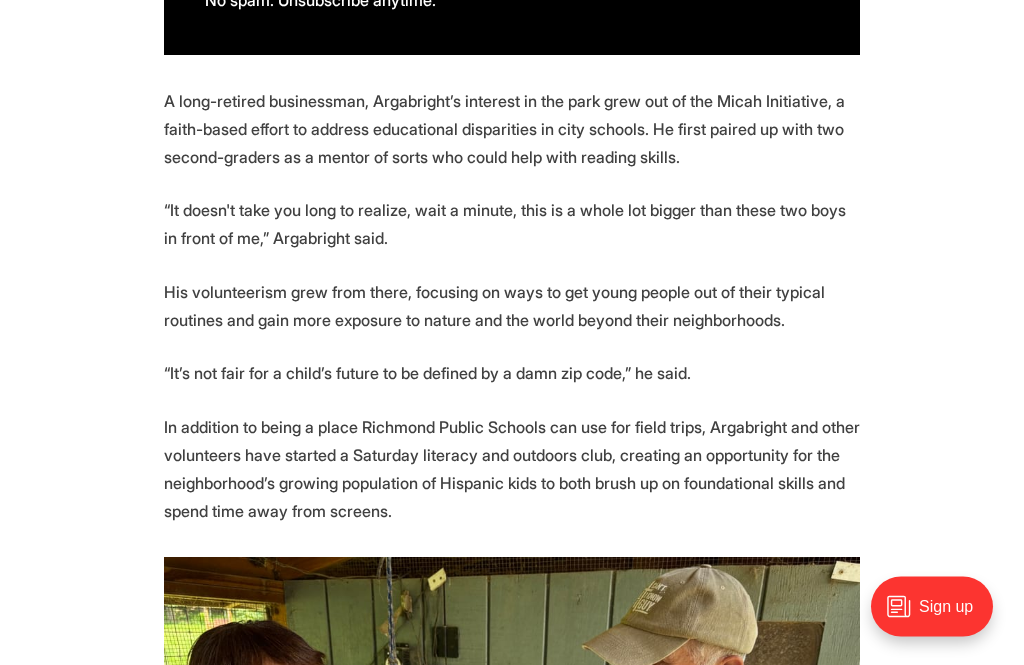 click on "🎉 We're celebrating 25 amazing Richmonders! Join us at the Robinson Theater on [DATE] for an evening of food, drinks, music and fun! More info here. As [FIRST] [LAST] gathered a bouquet of zinnias from the community garden at Bellemeade Park, she saw someone she recognized. “Mr. Bob!” she called as [FIRST] [LAST] walked her way after crossing a small bridge named in his honor. “I’ve wanted to meet you. I’m always in your garden.” At [AGE] years old, Argabright still has something close to celebrity status in the park he’s spent countless hours improving for the benefit of a working-class South Richmond neighborhood and local students, particularly those who attend nearby Oak Grove-Bellemeade Elementary School. Flower-cutting is encouraged, Argabright said, especially for the kids.
Sign up for The Richmonder" at bounding box center (512, 934) 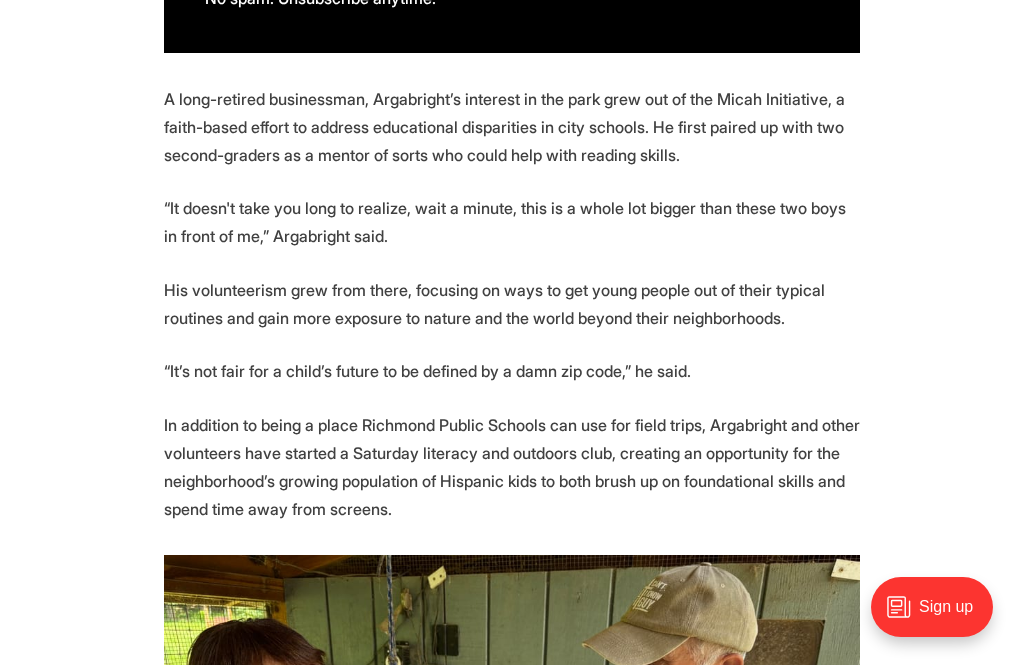 click on "🎉 We're celebrating 25 amazing Richmonders! Join us at the Robinson Theater on [DATE] for an evening of food, drinks, music and fun! More info here. As [FIRST] [LAST] gathered a bouquet of zinnias from the community garden at Bellemeade Park, she saw someone she recognized. “Mr. Bob!” she called as [FIRST] [LAST] walked her way after crossing a small bridge named in his honor. “I’ve wanted to meet you. I’m always in your garden.” At [AGE] years old, Argabright still has something close to celebrity status in the park he’s spent countless hours improving for the benefit of a working-class South Richmond neighborhood and local students, particularly those who attend nearby Oak Grove-Bellemeade Elementary School. Flower-cutting is encouraged, Argabright said, especially for the kids.
Sign up for The Richmonder" at bounding box center [512, 931] 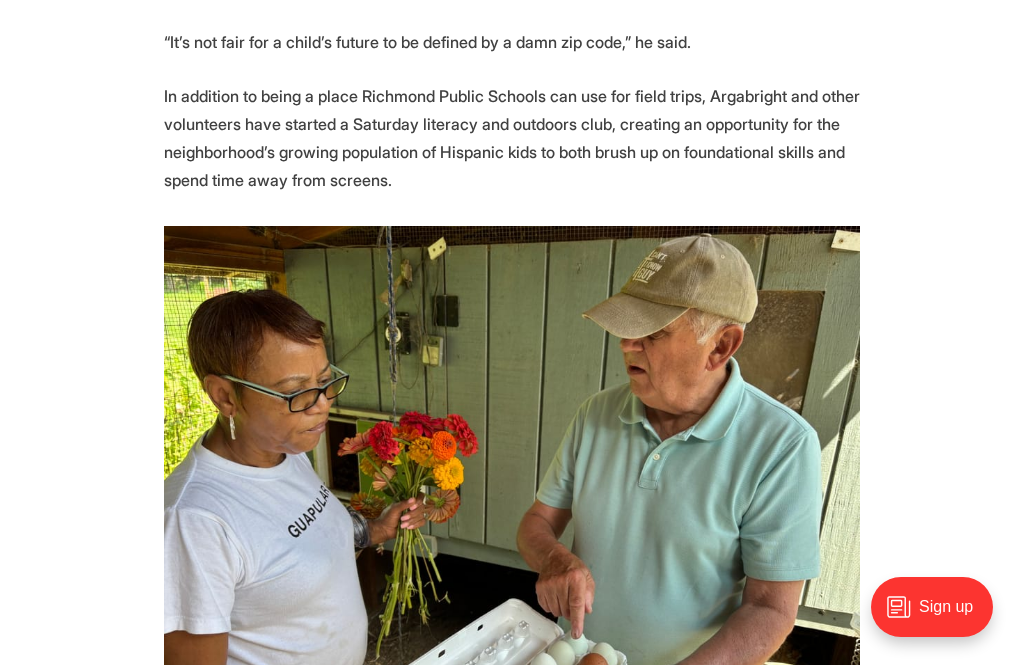 scroll, scrollTop: 2405, scrollLeft: 0, axis: vertical 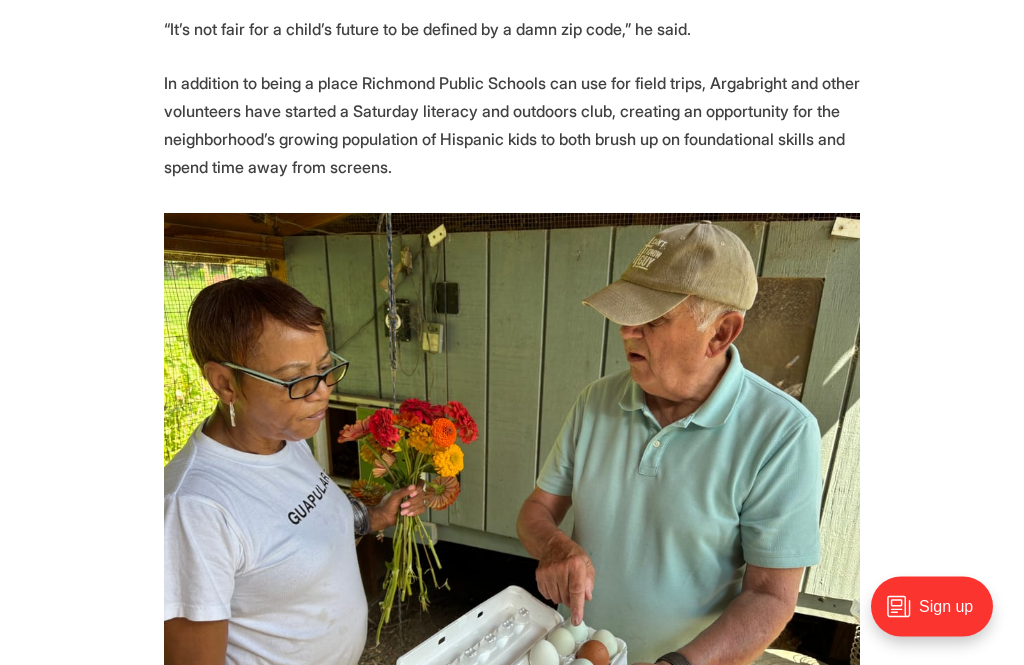click on "🎉 We're celebrating 25 amazing Richmonders! Join us at the Robinson Theater on [DATE] for an evening of food, drinks, music and fun! More info here. As [FIRST] [LAST] gathered a bouquet of zinnias from the community garden at Bellemeade Park, she saw someone she recognized. “Mr. Bob!” she called as [FIRST] [LAST] walked her way after crossing a small bridge named in his honor. “I’ve wanted to meet you. I’m always in your garden.” At [AGE] years old, Argabright still has something close to celebrity status in the park he’s spent countless hours improving for the benefit of a working-class South Richmond neighborhood and local students, particularly those who attend nearby Oak Grove-Bellemeade Elementary School. Flower-cutting is encouraged, Argabright said, especially for the kids.
Sign up for The Richmonder" at bounding box center [512, 590] 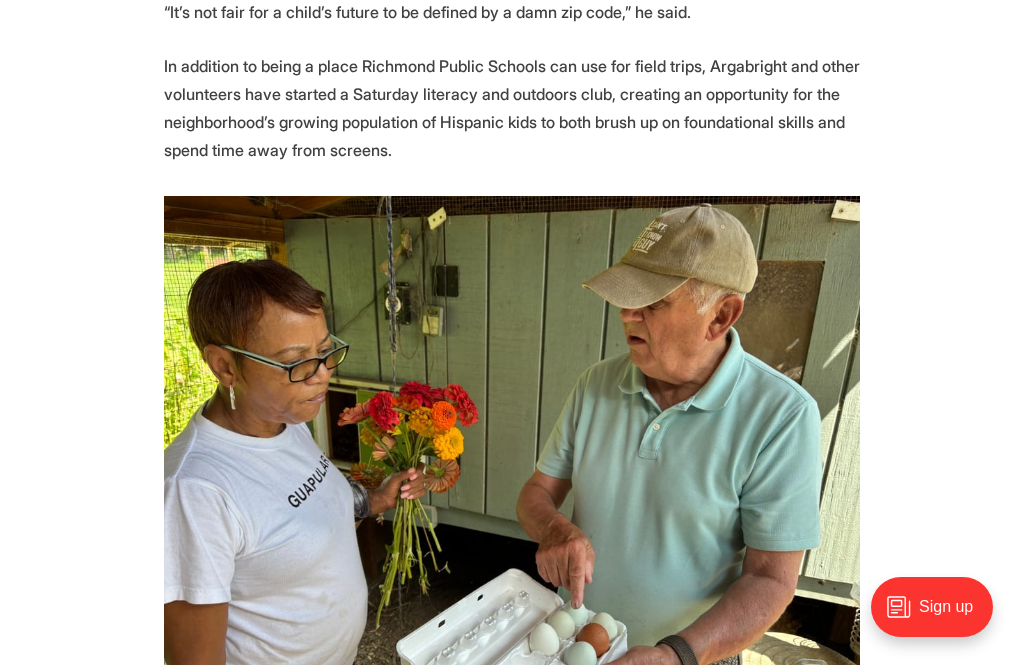 scroll, scrollTop: 2426, scrollLeft: 0, axis: vertical 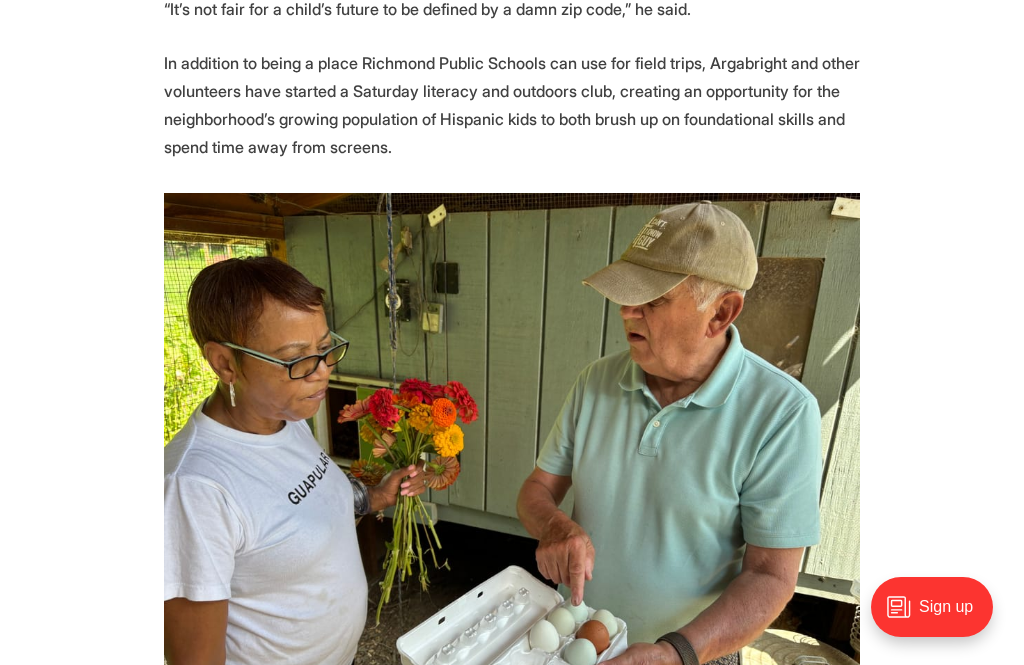 click on "🎉 We're celebrating 25 amazing Richmonders! Join us at the Robinson Theater on [DATE] for an evening of food, drinks, music and fun! More info here. As [FIRST] [LAST] gathered a bouquet of zinnias from the community garden at Bellemeade Park, she saw someone she recognized. “Mr. Bob!” she called as [FIRST] [LAST] walked her way after crossing a small bridge named in his honor. “I’ve wanted to meet you. I’m always in your garden.” At [AGE] years old, Argabright still has something close to celebrity status in the park he’s spent countless hours improving for the benefit of a working-class South Richmond neighborhood and local students, particularly those who attend nearby Oak Grove-Bellemeade Elementary School. Flower-cutting is encouraged, Argabright said, especially for the kids.
Sign up for The Richmonder" at bounding box center [512, 569] 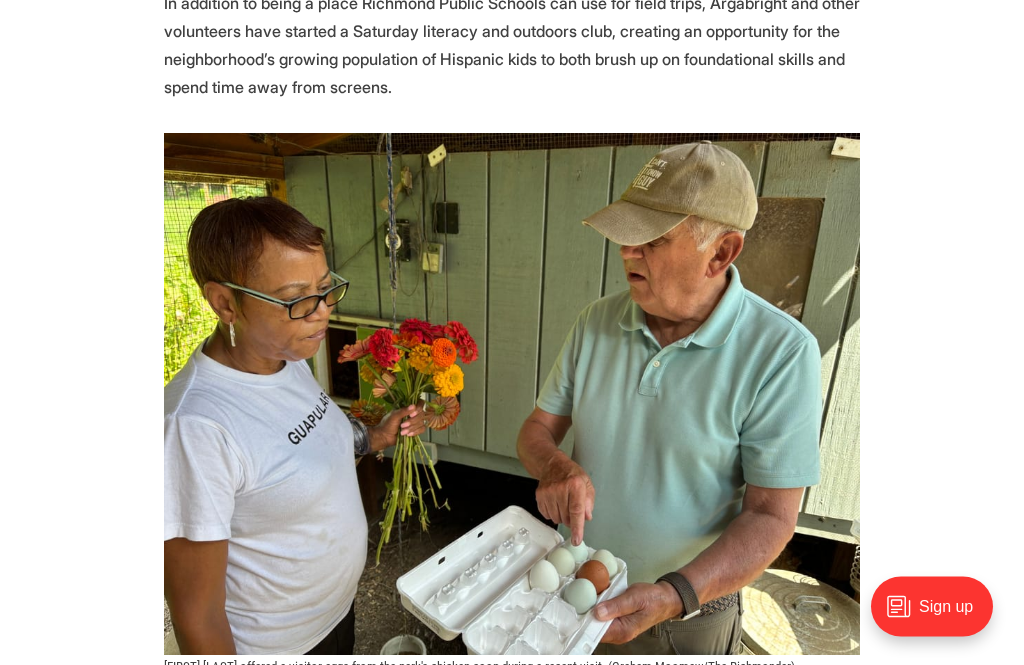 scroll, scrollTop: 2492, scrollLeft: 0, axis: vertical 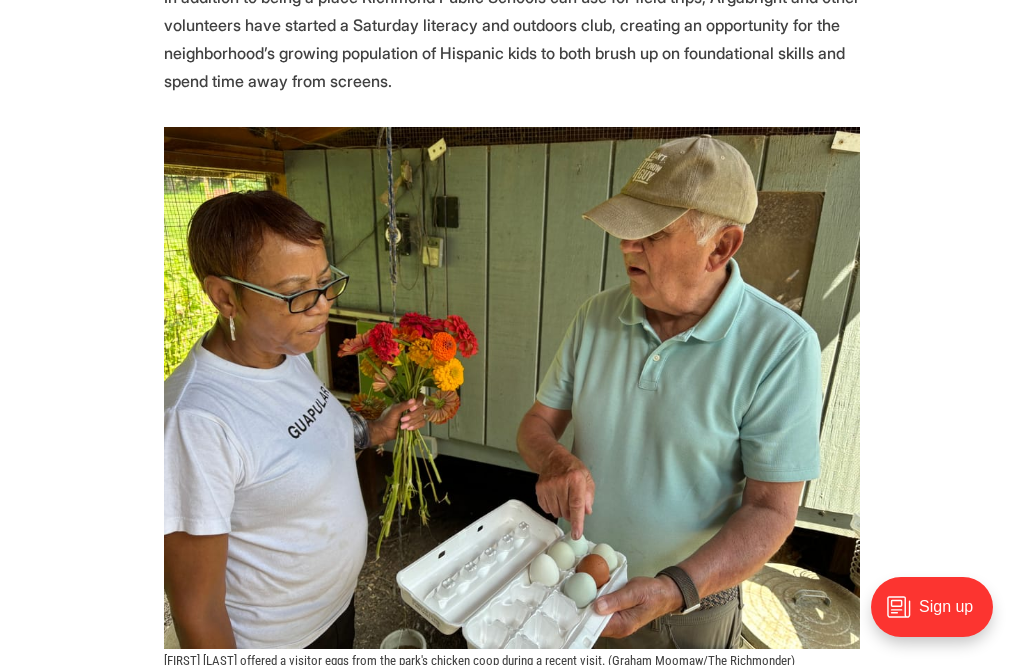 click on "🎉 We're celebrating 25 amazing Richmonders! Join us at the Robinson Theater on [DATE] for an evening of food, drinks, music and fun! More info here. As [FIRST] [LAST] gathered a bouquet of zinnias from the community garden at Bellemeade Park, she saw someone she recognized. “Mr. Bob!” she called as [FIRST] [LAST] walked her way after crossing a small bridge named in his honor. “I’ve wanted to meet you. I’m always in your garden.” At [AGE] years old, Argabright still has something close to celebrity status in the park he’s spent countless hours improving for the benefit of a working-class South Richmond neighborhood and local students, particularly those who attend nearby Oak Grove-Bellemeade Elementary School. Flower-cutting is encouraged, Argabright said, especially for the kids.
Sign up for The Richmonder" at bounding box center (512, 503) 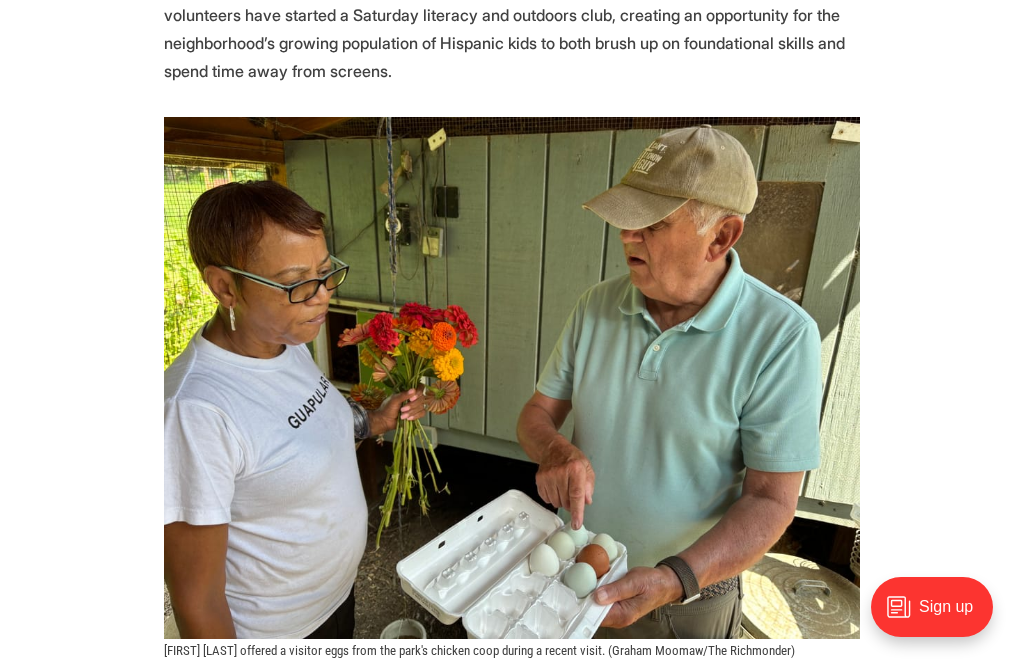 scroll, scrollTop: 2506, scrollLeft: 0, axis: vertical 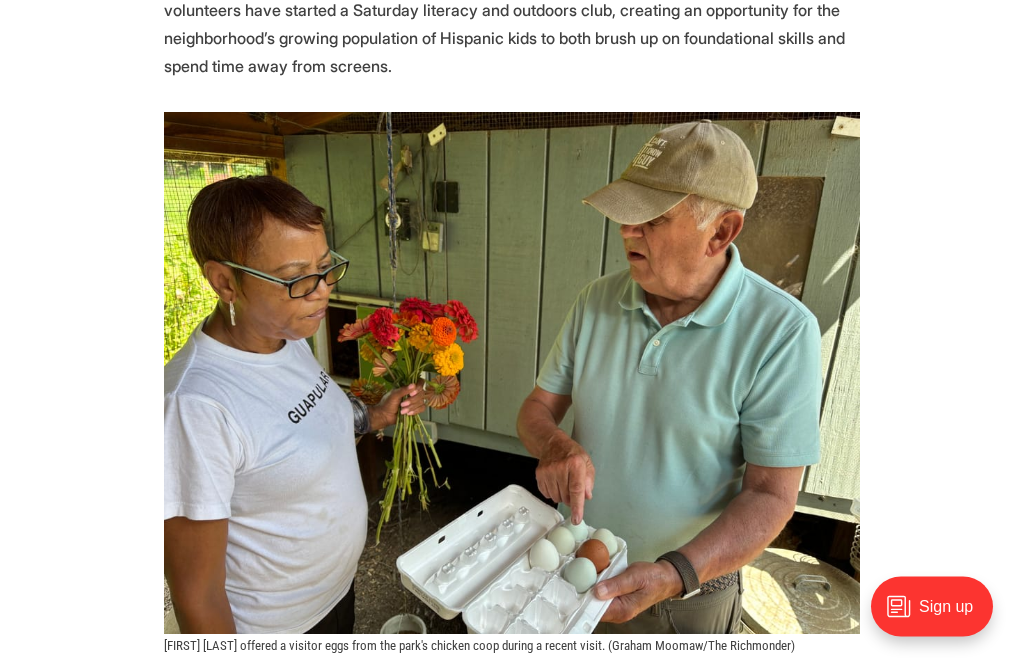 click on "🎉 We're celebrating 25 amazing Richmonders! Join us at the Robinson Theater on [DATE] for an evening of food, drinks, music and fun! More info here. As [FIRST] [LAST] gathered a bouquet of zinnias from the community garden at Bellemeade Park, she saw someone she recognized. “Mr. Bob!” she called as [FIRST] [LAST] walked her way after crossing a small bridge named in his honor. “I’ve wanted to meet you. I’m always in your garden.” At [AGE] years old, Argabright still has something close to celebrity status in the park he’s spent countless hours improving for the benefit of a working-class South Richmond neighborhood and local students, particularly those who attend nearby Oak Grove-Bellemeade Elementary School. Flower-cutting is encouraged, Argabright said, especially for the kids.
Sign up for The Richmonder" at bounding box center [512, 489] 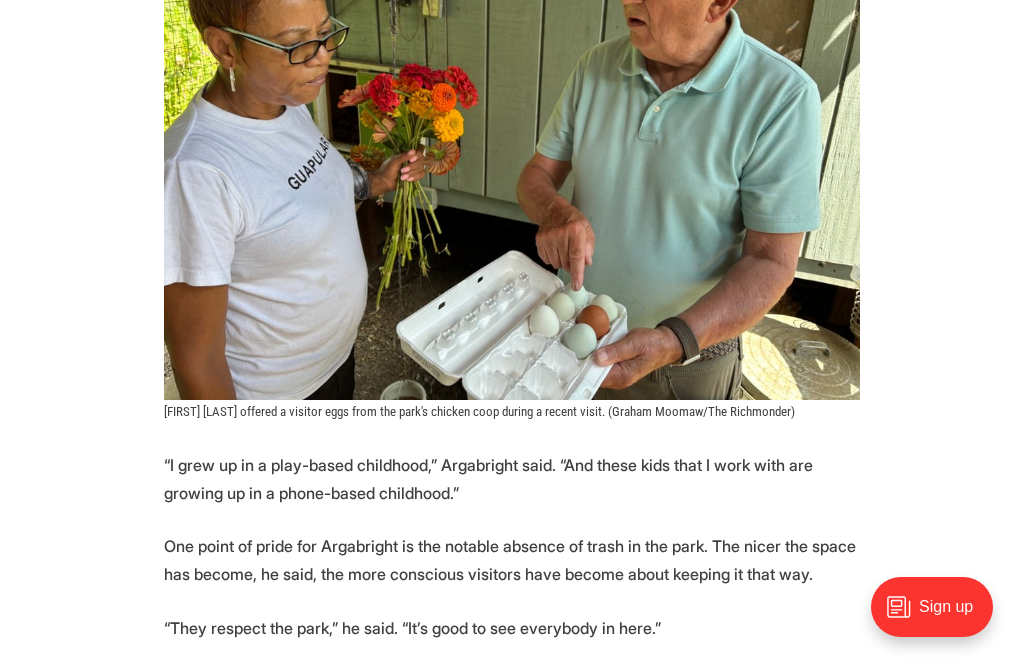 scroll, scrollTop: 2738, scrollLeft: 0, axis: vertical 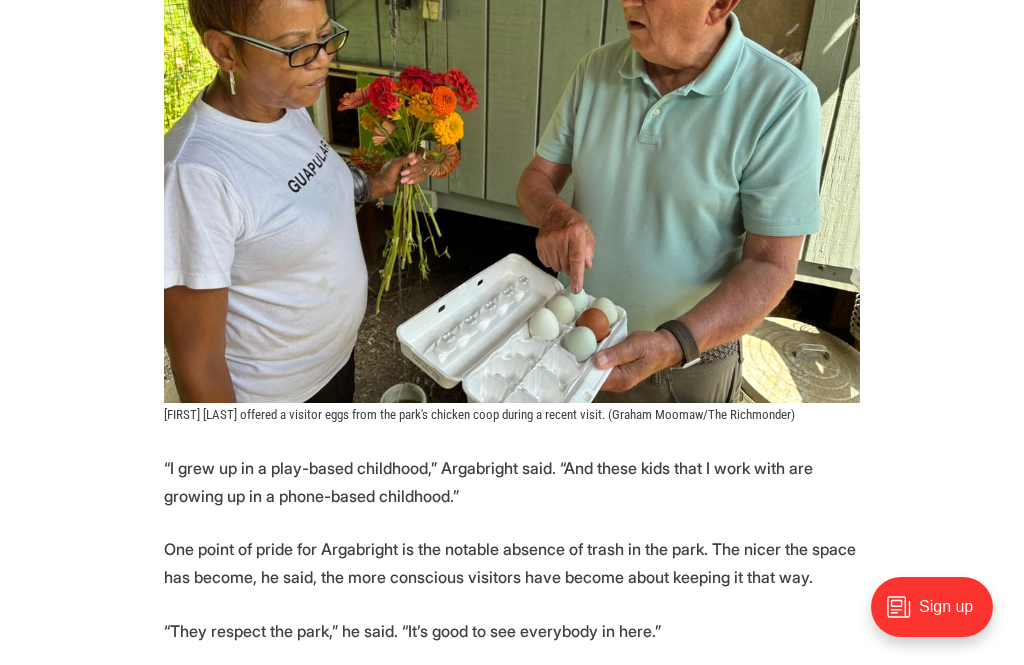 click on "🎉 We're celebrating 25 amazing Richmonders! Join us at the Robinson Theater on [DATE] for an evening of food, drinks, music and fun! More info here. As [FIRST] [LAST] gathered a bouquet of zinnias from the community garden at Bellemeade Park, she saw someone she recognized. “Mr. Bob!” she called as [FIRST] [LAST] walked her way after crossing a small bridge named in his honor. “I’ve wanted to meet you. I’m always in your garden.” At [AGE] years old, Argabright still has something close to celebrity status in the park he’s spent countless hours improving for the benefit of a working-class South Richmond neighborhood and local students, particularly those who attend nearby Oak Grove-Bellemeade Elementary School. Flower-cutting is encouraged, Argabright said, especially for the kids.
Sign up for The Richmonder" at bounding box center [512, 257] 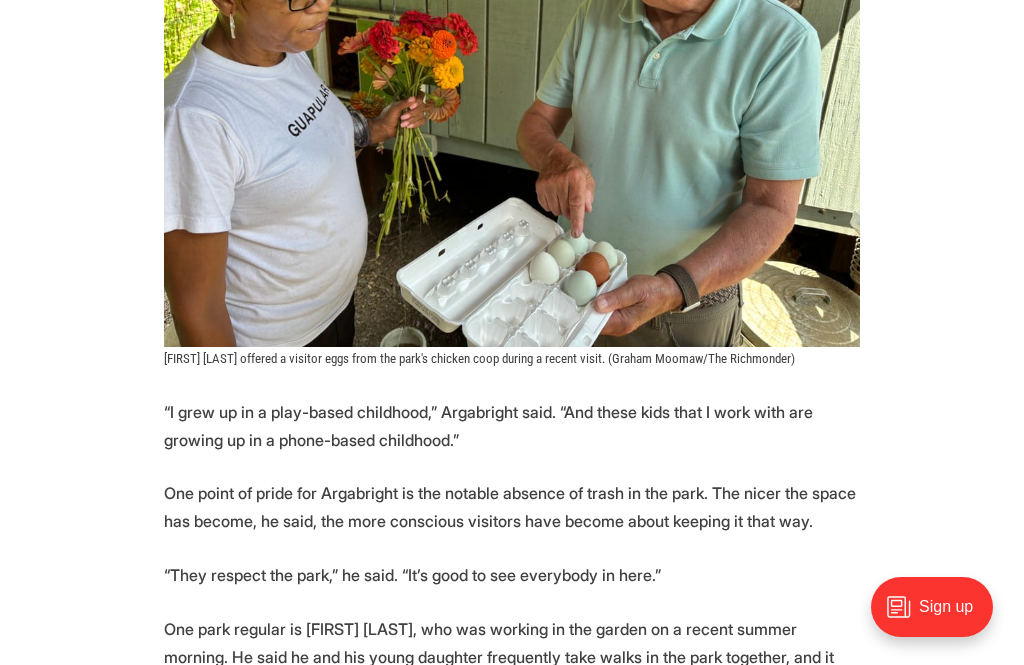 scroll, scrollTop: 2796, scrollLeft: 0, axis: vertical 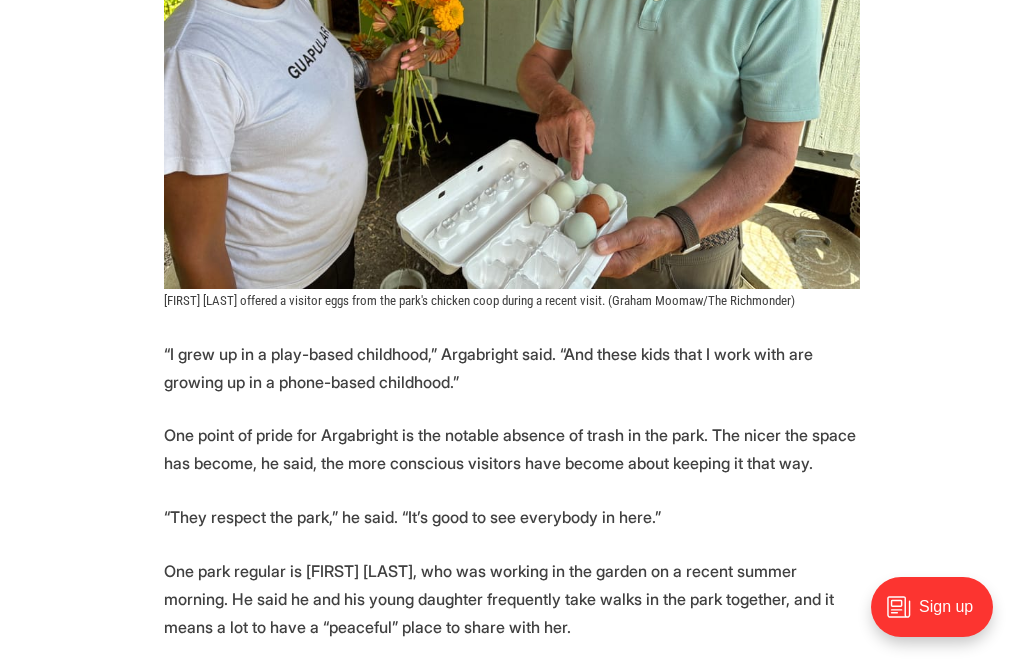 click on "🎉 We're celebrating 25 amazing Richmonders! Join us at the Robinson Theater on [DATE] for an evening of food, drinks, music and fun! More info here. As [FIRST] [LAST] gathered a bouquet of zinnias from the community garden at Bellemeade Park, she saw someone she recognized. “Mr. Bob!” she called as [FIRST] [LAST] walked her way after crossing a small bridge named in his honor. “I’ve wanted to meet you. I’m always in your garden.” At [AGE] years old, Argabright still has something close to celebrity status in the park he’s spent countless hours improving for the benefit of a working-class South Richmond neighborhood and local students, particularly those who attend nearby Oak Grove-Bellemeade Elementary School. Flower-cutting is encouraged, Argabright said, especially for the kids.
Sign up for The Richmonder" at bounding box center (512, 143) 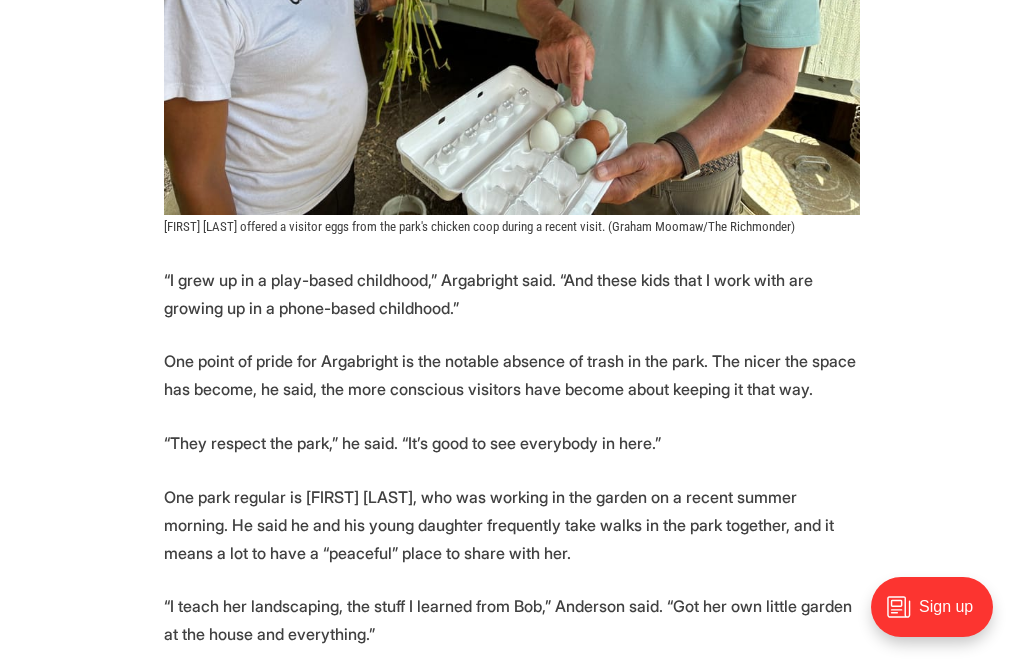 click on "🎉 We're celebrating 25 amazing Richmonders! Join us at the Robinson Theater on [DATE] for an evening of food, drinks, music and fun! More info here. As [FIRST] [LAST] gathered a bouquet of zinnias from the community garden at Bellemeade Park, she saw someone she recognized. “Mr. Bob!” she called as [FIRST] [LAST] walked her way after crossing a small bridge named in his honor. “I’ve wanted to meet you. I’m always in your garden.” At [AGE] years old, Argabright still has something close to celebrity status in the park he’s spent countless hours improving for the benefit of a working-class South Richmond neighborhood and local students, particularly those who attend nearby Oak Grove-Bellemeade Elementary School. Flower-cutting is encouraged, Argabright said, especially for the kids.
Sign up for The Richmonder" at bounding box center (512, 69) 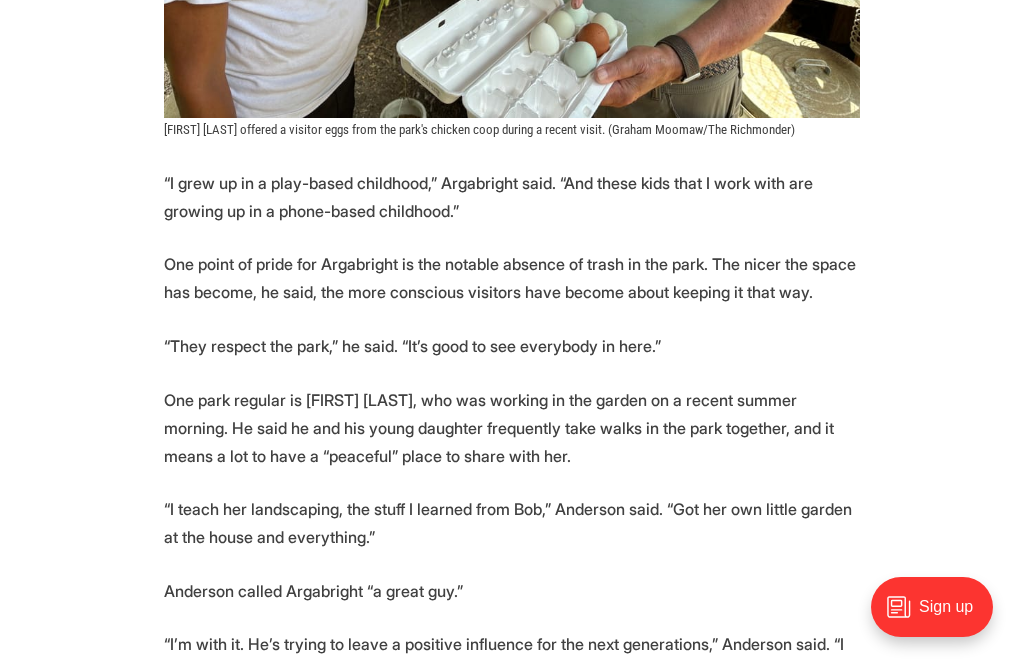 click on "🎉 We're celebrating 25 amazing Richmonders! Join us at the Robinson Theater on [DATE] for an evening of food, drinks, music and fun! More info here. As [FIRST] [LAST] gathered a bouquet of zinnias from the community garden at Bellemeade Park, she saw someone she recognized. “Mr. Bob!” she called as [FIRST] [LAST] walked her way after crossing a small bridge named in his honor. “I’ve wanted to meet you. I’m always in your garden.” At [AGE] years old, Argabright still has something close to celebrity status in the park he’s spent countless hours improving for the benefit of a working-class South Richmond neighborhood and local students, particularly those who attend nearby Oak Grove-Bellemeade Elementary School. Flower-cutting is encouraged, Argabright said, especially for the kids.
Sign up for The Richmonder" at bounding box center (512, -28) 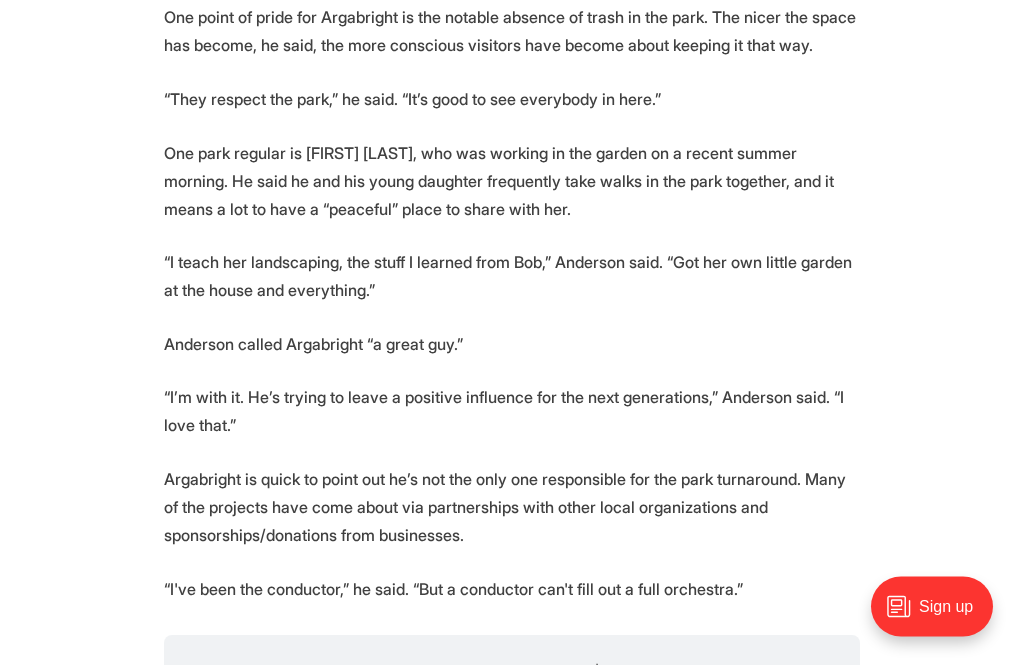 scroll, scrollTop: 3274, scrollLeft: 0, axis: vertical 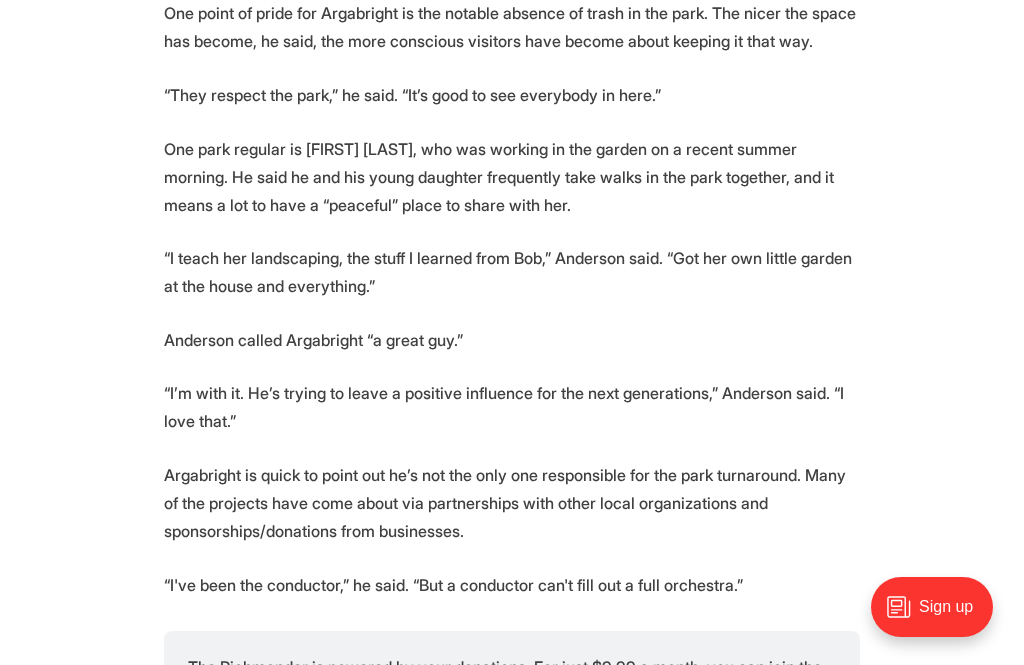 click on "🎉 We're celebrating 25 amazing Richmonders! Join us at the Robinson Theater on [DATE] for an evening of food, drinks, music and fun! More info here. As [FIRST] [LAST] gathered a bouquet of zinnias from the community garden at Bellemeade Park, she saw someone she recognized. “Mr. Bob!” she called as [FIRST] [LAST] walked her way after crossing a small bridge named in his honor. “I’ve wanted to meet you. I’m always in your garden.” At [AGE] years old, Argabright still has something close to celebrity status in the park he’s spent countless hours improving for the benefit of a working-class South Richmond neighborhood and local students, particularly those who attend nearby Oak Grove-Bellemeade Elementary School. Flower-cutting is encouraged, Argabright said, especially for the kids.
Sign up for The Richmonder" at bounding box center [512, -279] 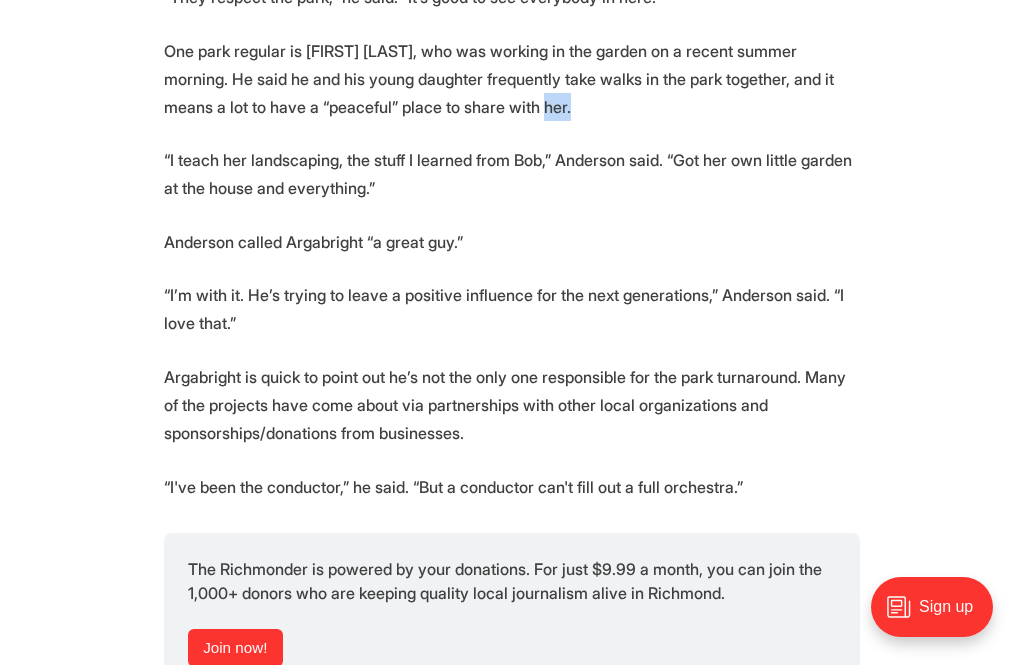 scroll, scrollTop: 3374, scrollLeft: 0, axis: vertical 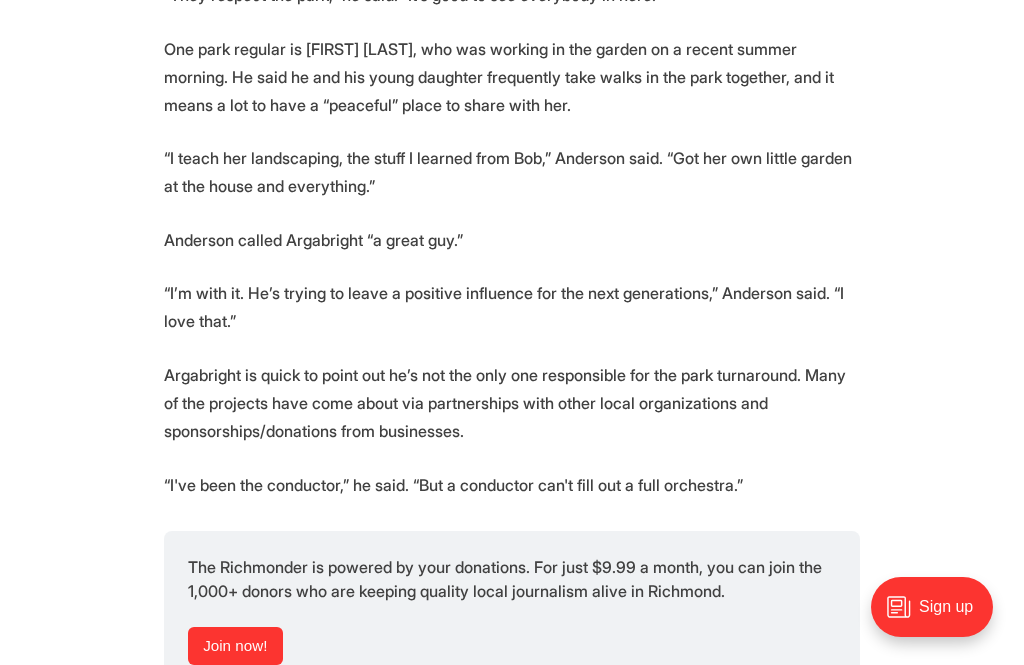 click on "🎉 We're celebrating 25 amazing Richmonders! Join us at the Robinson Theater on [DATE] for an evening of food, drinks, music and fun! More info here. As [FIRST] [LAST] gathered a bouquet of zinnias from the community garden at Bellemeade Park, she saw someone she recognized. “Mr. Bob!” she called as [FIRST] [LAST] walked her way after crossing a small bridge named in his honor. “I’ve wanted to meet you. I’m always in your garden.” At [AGE] years old, Argabright still has something close to celebrity status in the park he’s spent countless hours improving for the benefit of a working-class South Richmond neighborhood and local students, particularly those who attend nearby Oak Grove-Bellemeade Elementary School. Flower-cutting is encouraged, Argabright said, especially for the kids.
Sign up for The Richmonder" at bounding box center [512, -379] 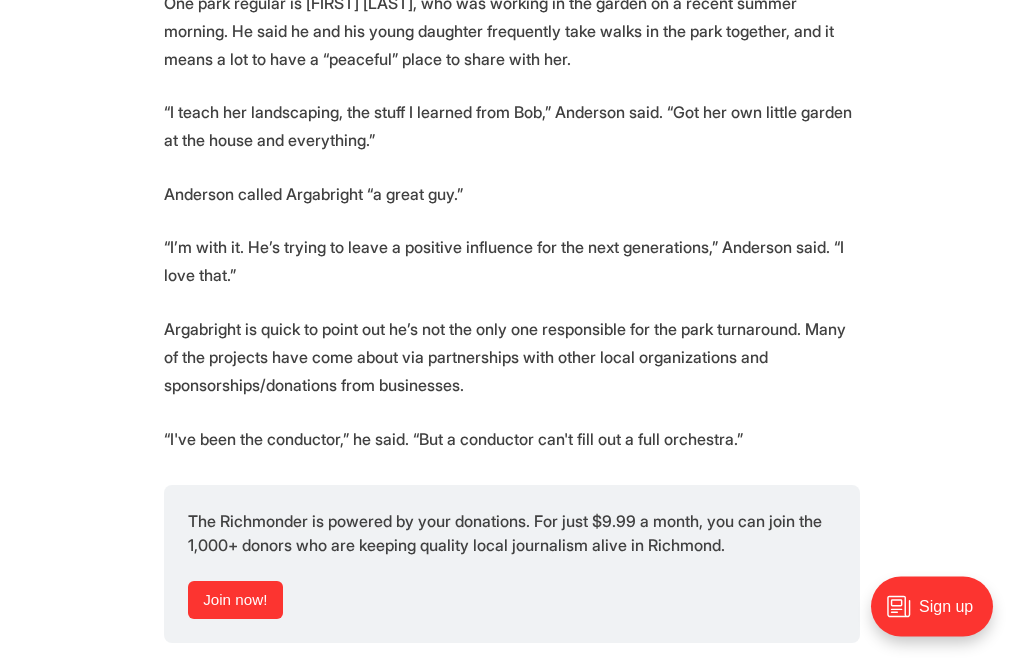 scroll, scrollTop: 3421, scrollLeft: 0, axis: vertical 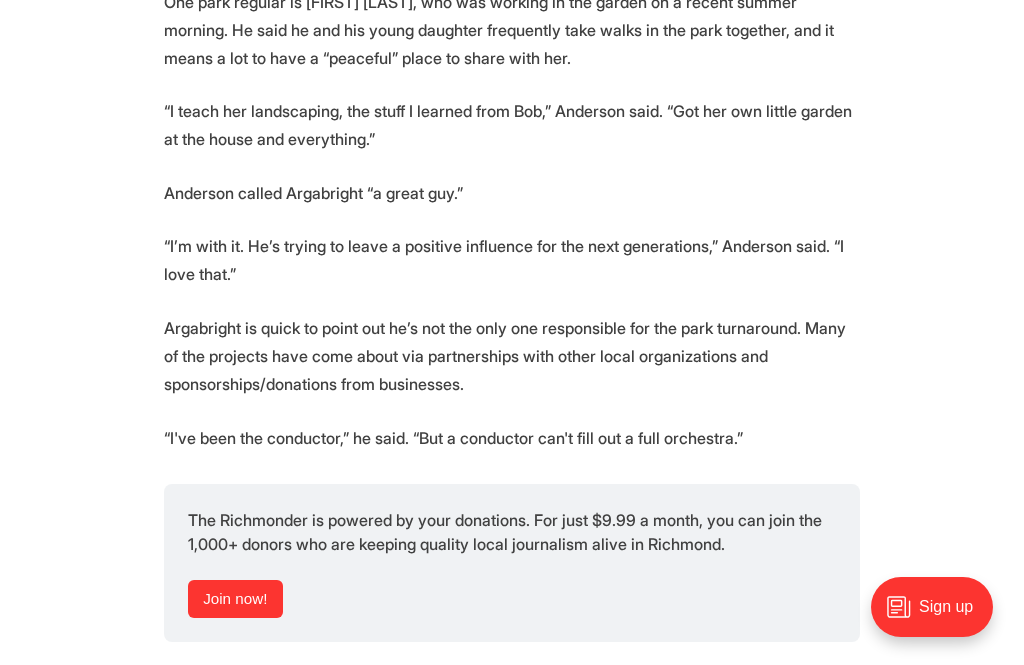 click on "🎉 We're celebrating 25 amazing Richmonders! Join us at the Robinson Theater on [DATE] for an evening of food, drinks, music and fun! More info here. As [FIRST] [LAST] gathered a bouquet of zinnias from the community garden at Bellemeade Park, she saw someone she recognized. “Mr. Bob!” she called as [FIRST] [LAST] walked her way after crossing a small bridge named in his honor. “I’ve wanted to meet you. I’m always in your garden.” At [AGE] years old, Argabright still has something close to celebrity status in the park he’s spent countless hours improving for the benefit of a working-class South Richmond neighborhood and local students, particularly those who attend nearby Oak Grove-Bellemeade Elementary School. Flower-cutting is encouraged, Argabright said, especially for the kids.
Sign up for The Richmonder" at bounding box center [512, -426] 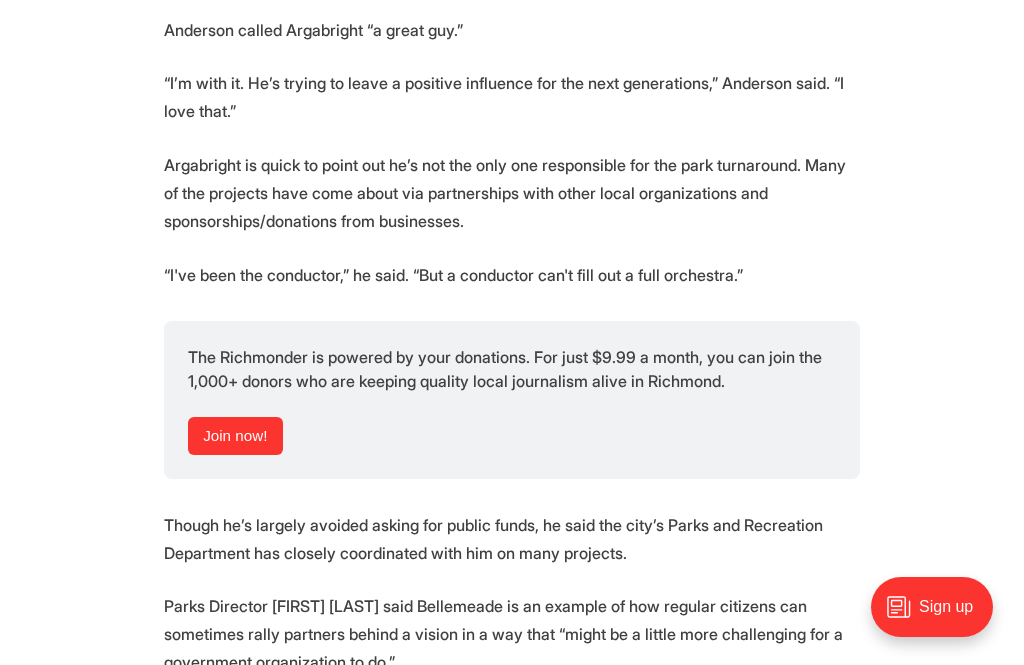 click on "🎉 We're celebrating 25 amazing Richmonders! Join us at the Robinson Theater on [DATE] for an evening of food, drinks, music and fun! More info here. As [FIRST] [LAST] gathered a bouquet of zinnias from the community garden at Bellemeade Park, she saw someone she recognized. “Mr. Bob!” she called as [FIRST] [LAST] walked her way after crossing a small bridge named in his honor. “I’ve wanted to meet you. I’m always in your garden.” At [AGE] years old, Argabright still has something close to celebrity status in the park he’s spent countless hours improving for the benefit of a working-class South Richmond neighborhood and local students, particularly those who attend nearby Oak Grove-Bellemeade Elementary School. Flower-cutting is encouraged, Argabright said, especially for the kids.
Sign up for The Richmonder" at bounding box center (512, -589) 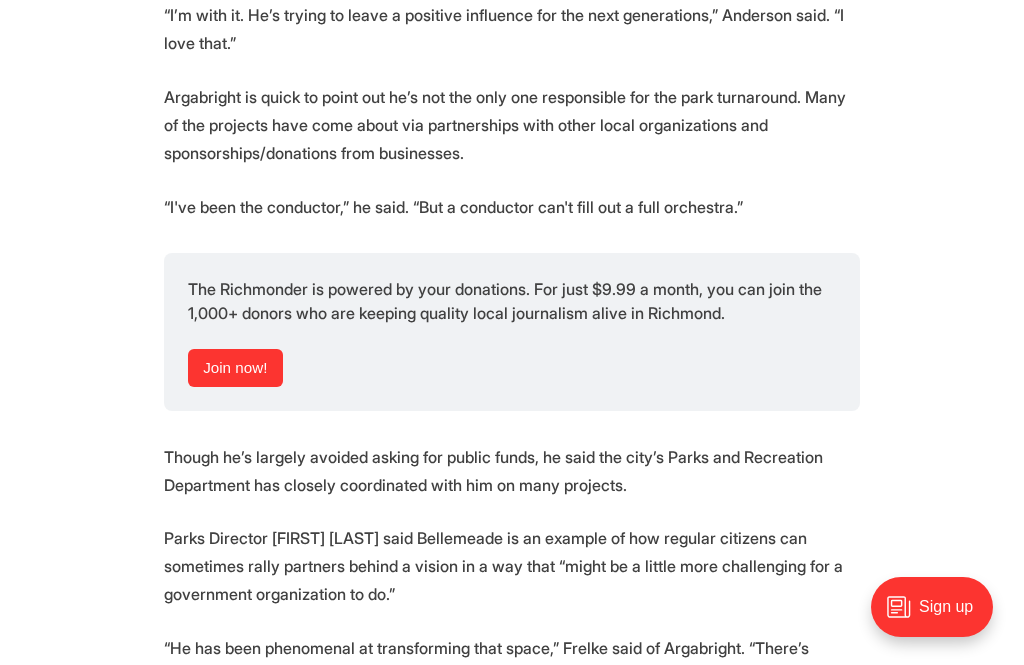 scroll, scrollTop: 3664, scrollLeft: 0, axis: vertical 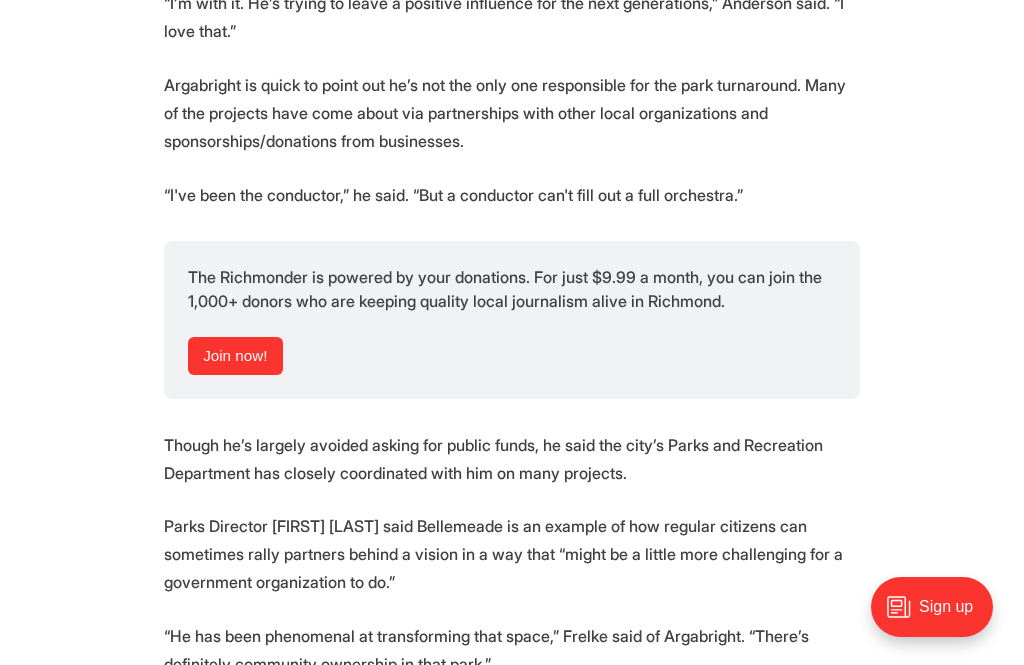 click on "🎉 We're celebrating 25 amazing Richmonders! Join us at the Robinson Theater on [DATE] for an evening of food, drinks, music and fun! More info here. As [FIRST] [LAST] gathered a bouquet of zinnias from the community garden at Bellemeade Park, she saw someone she recognized. “Mr. Bob!” she called as [FIRST] [LAST] walked her way after crossing a small bridge named in his honor. “I’ve wanted to meet you. I’m always in your garden.” At [AGE] years old, Argabright still has something close to celebrity status in the park he’s spent countless hours improving for the benefit of a working-class South Richmond neighborhood and local students, particularly those who attend nearby Oak Grove-Bellemeade Elementary School. Flower-cutting is encouraged, Argabright said, especially for the kids.
Sign up for The Richmonder" at bounding box center (512, -669) 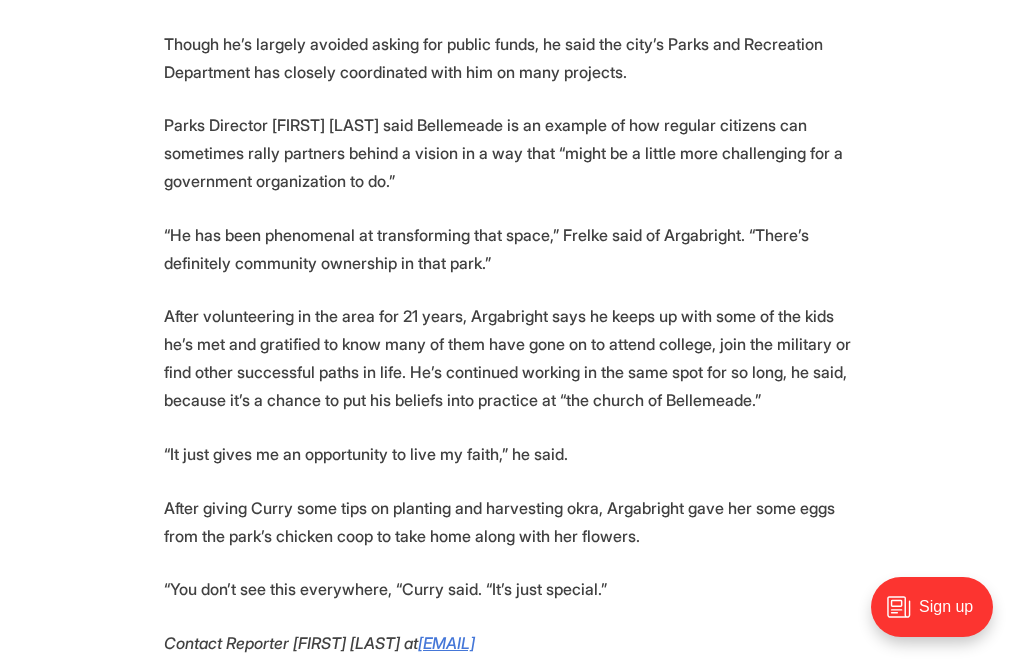 scroll, scrollTop: 4070, scrollLeft: 0, axis: vertical 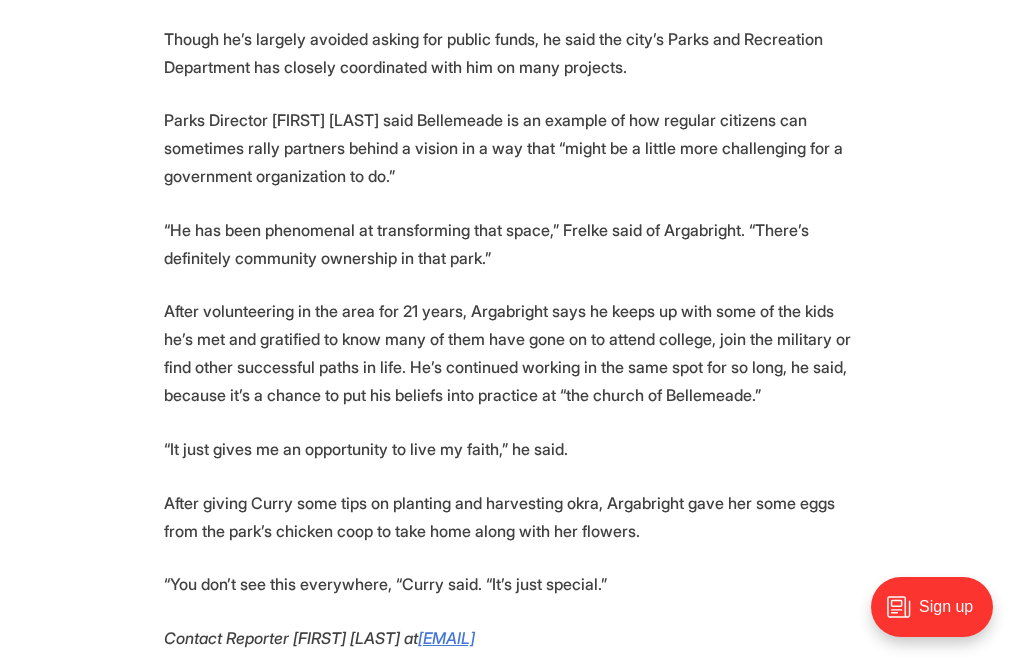 click on "🎉 We're celebrating 25 amazing Richmonders! Join us at the Robinson Theater on [DATE] for an evening of food, drinks, music and fun! More info here. As [FIRST] [LAST] gathered a bouquet of zinnias from the community garden at Bellemeade Park, she saw someone she recognized. “Mr. Bob!” she called as [FIRST] [LAST] walked her way after crossing a small bridge named in his honor. “I’ve wanted to meet you. I’m always in your garden.” At [AGE] years old, Argabright still has something close to celebrity status in the park he’s spent countless hours improving for the benefit of a working-class South Richmond neighborhood and local students, particularly those who attend nearby Oak Grove-Bellemeade Elementary School. Flower-cutting is encouraged, Argabright said, especially for the kids.
Sign up for The Richmonder" at bounding box center (512, -1075) 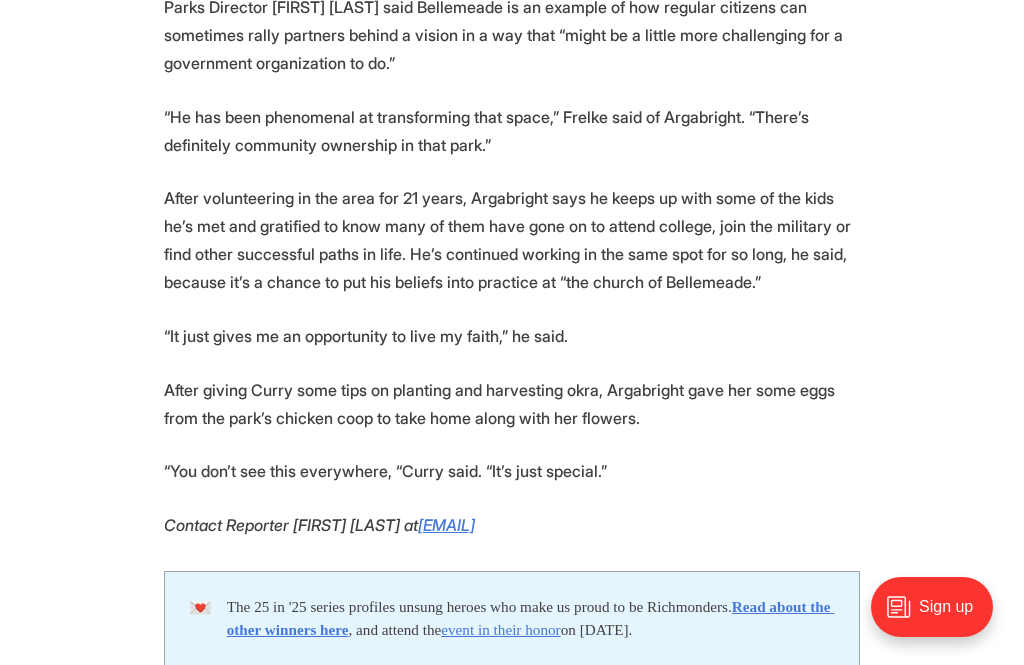 scroll, scrollTop: 4193, scrollLeft: 0, axis: vertical 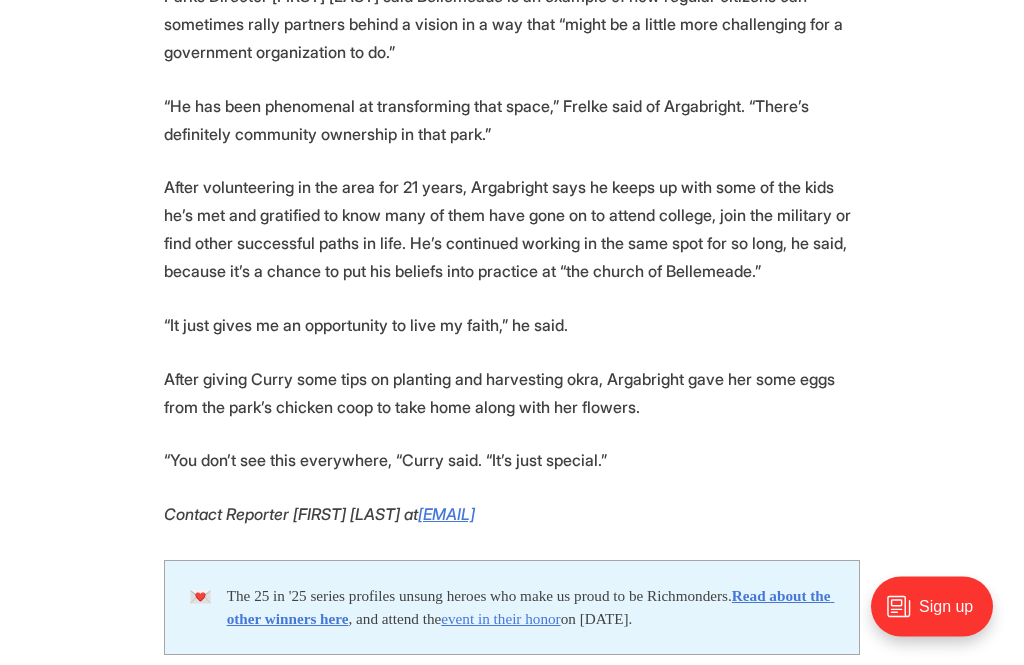 click on "🎉 We're celebrating 25 amazing Richmonders! Join us at the Robinson Theater on [DATE] for an evening of food, drinks, music and fun! More info here. As [FIRST] [LAST] gathered a bouquet of zinnias from the community garden at Bellemeade Park, she saw someone she recognized. “Mr. Bob!” she called as [FIRST] [LAST] walked her way after crossing a small bridge named in his honor. “I’ve wanted to meet you. I’m always in your garden.” At [AGE] years old, Argabright still has something close to celebrity status in the park he’s spent countless hours improving for the benefit of a working-class South Richmond neighborhood and local students, particularly those who attend nearby Oak Grove-Bellemeade Elementary School. Flower-cutting is encouraged, Argabright said, especially for the kids.
Sign up for The Richmonder" at bounding box center (512, -1198) 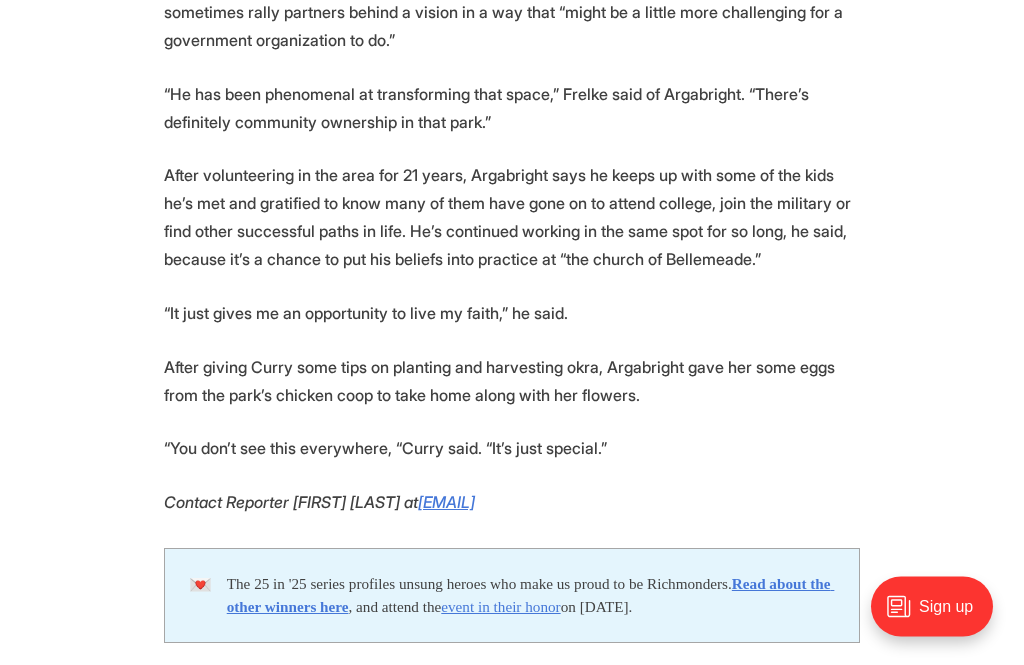 click on "🎉 We're celebrating 25 amazing Richmonders! Join us at the Robinson Theater on [DATE] for an evening of food, drinks, music and fun! More info here. As [FIRST] [LAST] gathered a bouquet of zinnias from the community garden at Bellemeade Park, she saw someone she recognized. “Mr. Bob!” she called as [FIRST] [LAST] walked her way after crossing a small bridge named in his honor. “I’ve wanted to meet you. I’m always in your garden.” At [AGE] years old, Argabright still has something close to celebrity status in the park he’s spent countless hours improving for the benefit of a working-class South Richmond neighborhood and local students, particularly those who attend nearby Oak Grove-Bellemeade Elementary School. Flower-cutting is encouraged, Argabright said, especially for the kids.
Sign up for The Richmonder" at bounding box center [512, -1210] 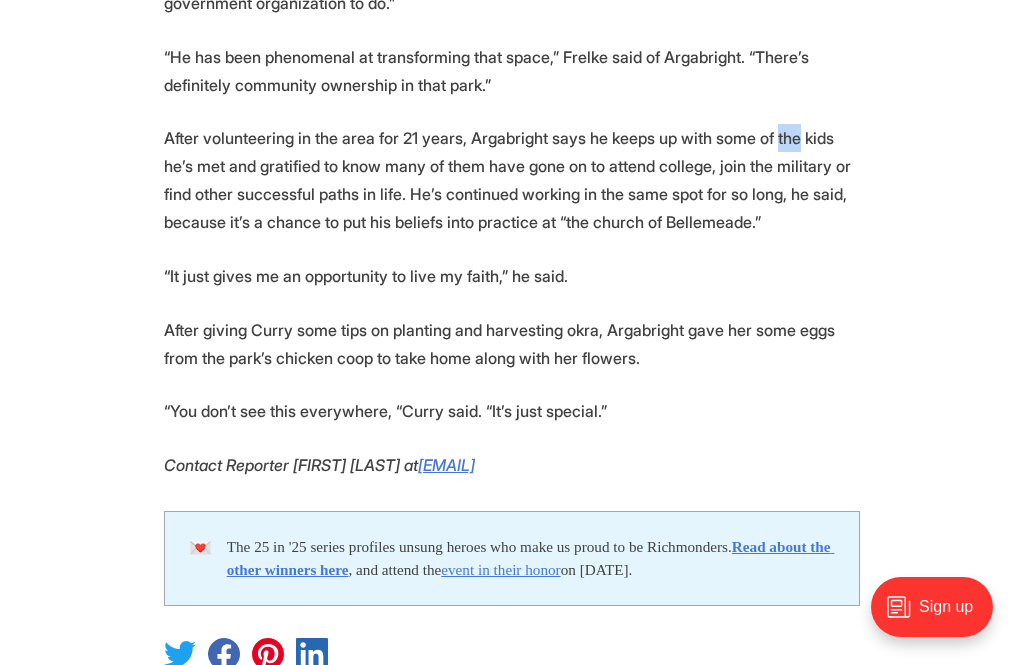 scroll, scrollTop: 4250, scrollLeft: 0, axis: vertical 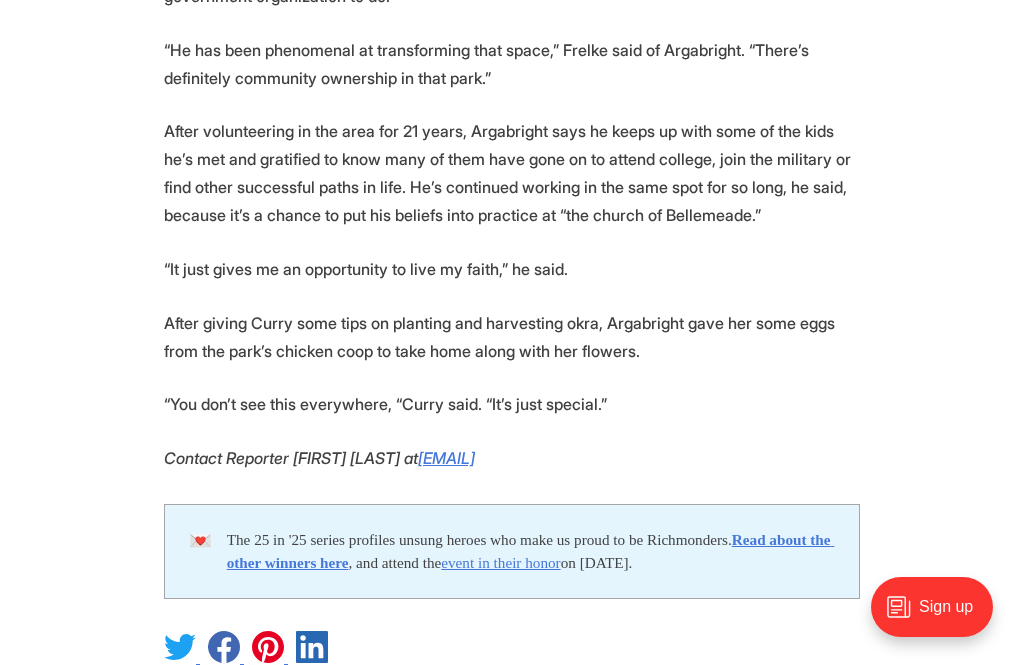 click on "🎉 We're celebrating 25 amazing Richmonders! Join us at the Robinson Theater on [DATE] for an evening of food, drinks, music and fun! More info here. As [FIRST] [LAST] gathered a bouquet of zinnias from the community garden at Bellemeade Park, she saw someone she recognized. “Mr. Bob!” she called as [FIRST] [LAST] walked her way after crossing a small bridge named in his honor. “I’ve wanted to meet you. I’m always in your garden.” At [AGE] years old, Argabright still has something close to celebrity status in the park he’s spent countless hours improving for the benefit of a working-class South Richmond neighborhood and local students, particularly those who attend nearby Oak Grove-Bellemeade Elementary School. Flower-cutting is encouraged, Argabright said, especially for the kids.
Sign up for The Richmonder" at bounding box center (512, -1255) 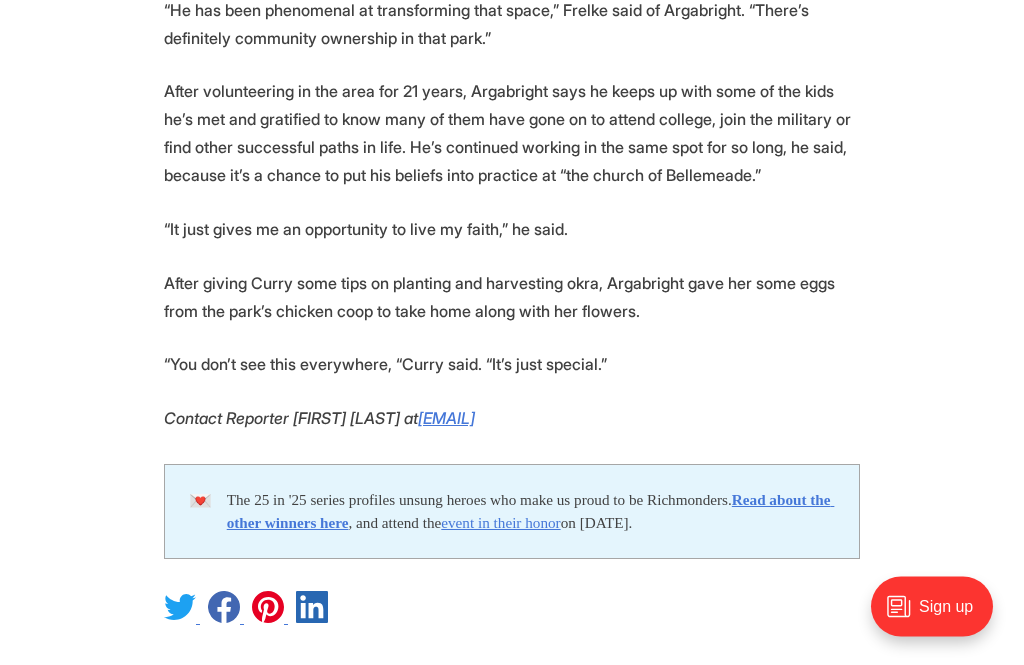 scroll, scrollTop: 4295, scrollLeft: 0, axis: vertical 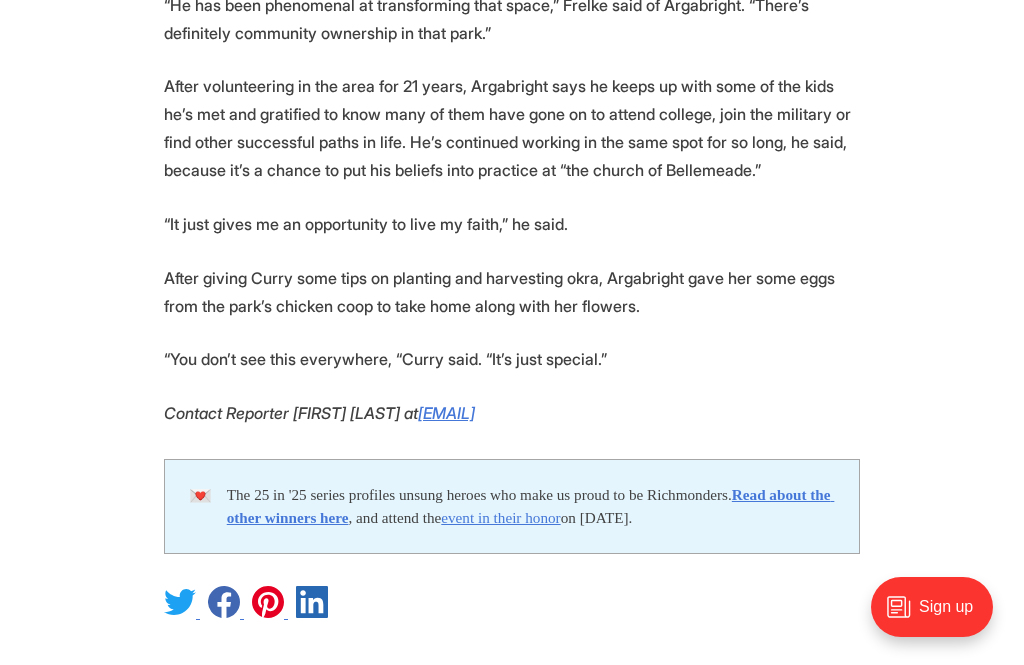 click on "🎉 We're celebrating 25 amazing Richmonders! Join us at the Robinson Theater on [DATE] for an evening of food, drinks, music and fun! More info here. As [FIRST] [LAST] gathered a bouquet of zinnias from the community garden at Bellemeade Park, she saw someone she recognized. “Mr. Bob!” she called as [FIRST] [LAST] walked her way after crossing a small bridge named in his honor. “I’ve wanted to meet you. I’m always in your garden.” At [AGE] years old, Argabright still has something close to celebrity status in the park he’s spent countless hours improving for the benefit of a working-class South Richmond neighborhood and local students, particularly those who attend nearby Oak Grove-Bellemeade Elementary School. Flower-cutting is encouraged, Argabright said, especially for the kids.
Sign up for The Richmonder" at bounding box center [512, -1300] 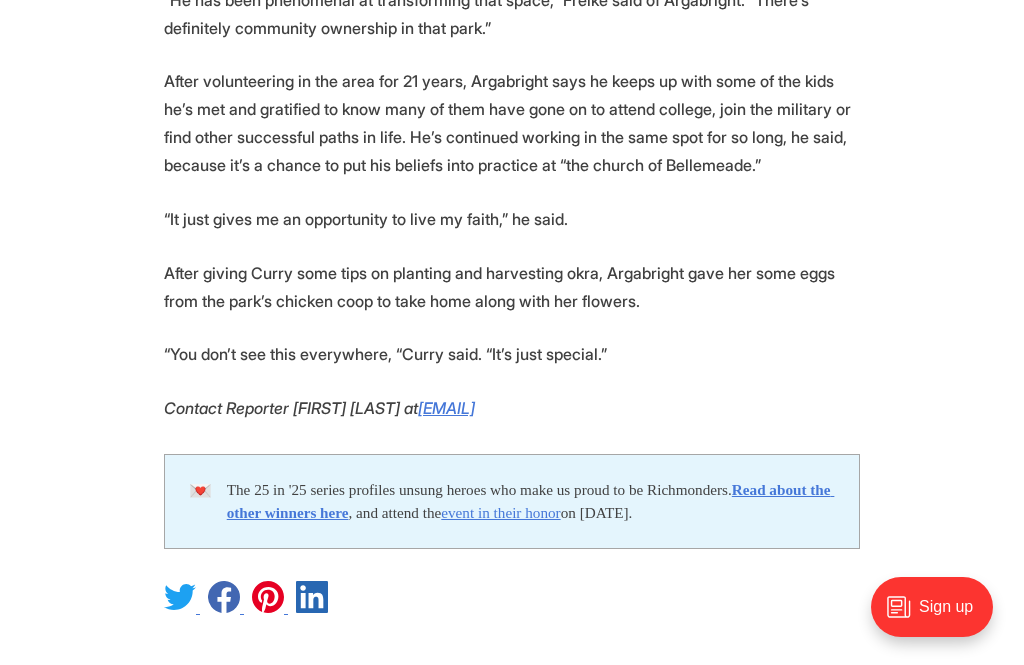 click on "🎉 We're celebrating 25 amazing Richmonders! Join us at the Robinson Theater on [DATE] for an evening of food, drinks, music and fun! More info here. As [FIRST] [LAST] gathered a bouquet of zinnias from the community garden at Bellemeade Park, she saw someone she recognized. “Mr. Bob!” she called as [FIRST] [LAST] walked her way after crossing a small bridge named in his honor. “I’ve wanted to meet you. I’m always in your garden.” At [AGE] years old, Argabright still has something close to celebrity status in the park he’s spent countless hours improving for the benefit of a working-class South Richmond neighborhood and local students, particularly those who attend nearby Oak Grove-Bellemeade Elementary School. Flower-cutting is encouraged, Argabright said, especially for the kids.
Sign up for The Richmonder" at bounding box center [512, -1305] 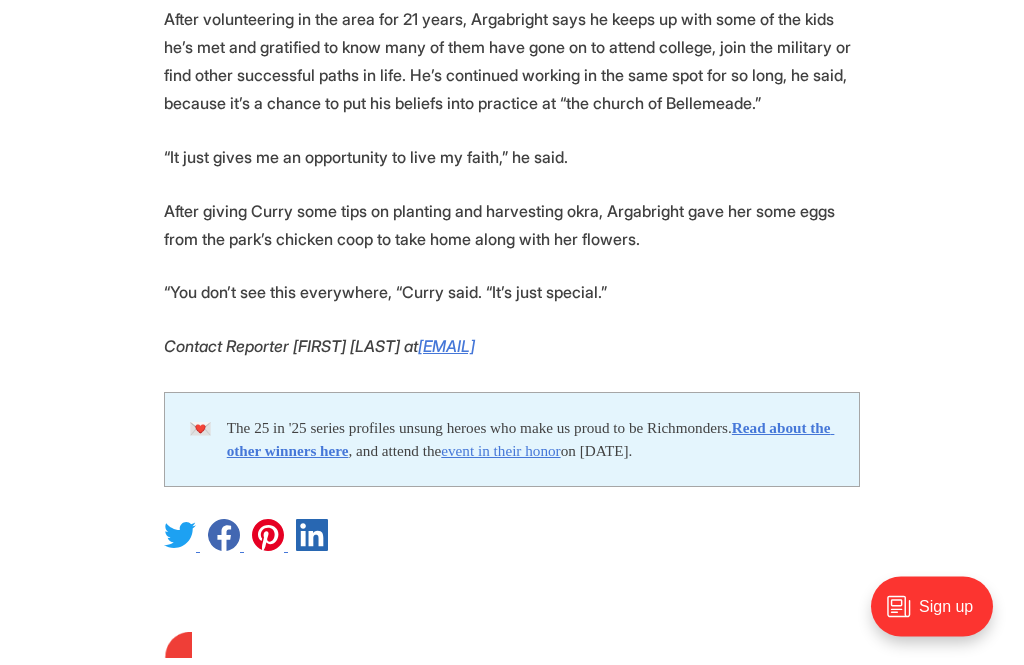 click on "🎉 We're celebrating 25 amazing Richmonders! Join us at the Robinson Theater on [DATE] for an evening of food, drinks, music and fun! More info here. As [FIRST] [LAST] gathered a bouquet of zinnias from the community garden at Bellemeade Park, she saw someone she recognized. “Mr. Bob!” she called as [FIRST] [LAST] walked her way after crossing a small bridge named in his honor. “I’ve wanted to meet you. I’m always in your garden.” At [AGE] years old, Argabright still has something close to celebrity status in the park he’s spent countless hours improving for the benefit of a working-class South Richmond neighborhood and local students, particularly those who attend nearby Oak Grove-Bellemeade Elementary School. Flower-cutting is encouraged, Argabright said, especially for the kids.
Sign up for The Richmonder" at bounding box center [512, -1366] 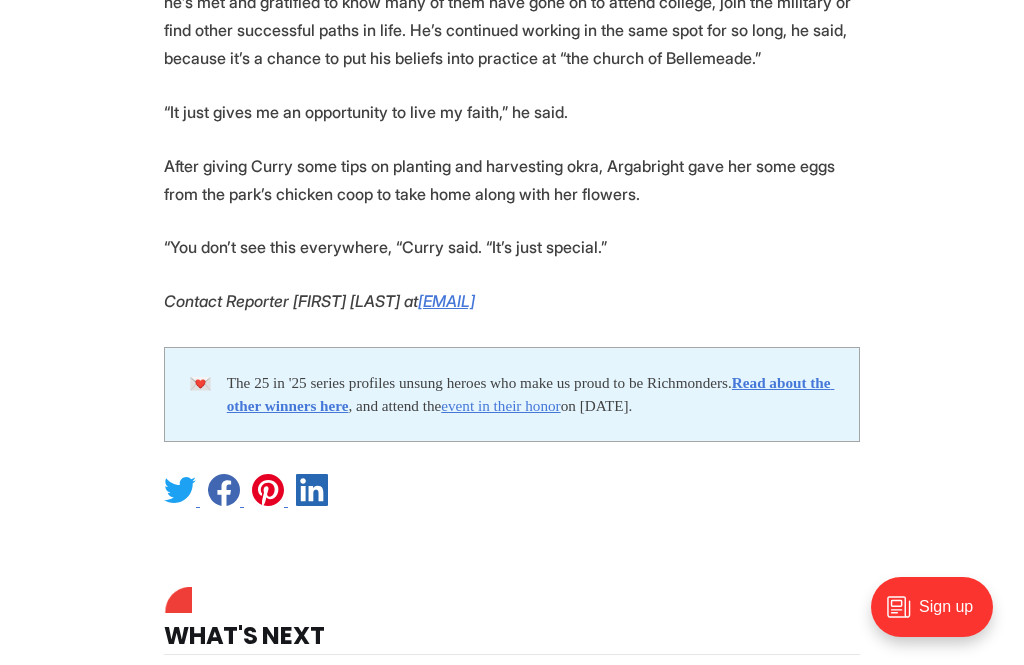 click on "🎉 We're celebrating 25 amazing Richmonders! Join us at the Robinson Theater on [DATE] for an evening of food, drinks, music and fun! More info here. As [FIRST] [LAST] gathered a bouquet of zinnias from the community garden at Bellemeade Park, she saw someone she recognized. “Mr. Bob!” she called as [FIRST] [LAST] walked her way after crossing a small bridge named in his honor. “I’ve wanted to meet you. I’m always in your garden.” At [AGE] years old, Argabright still has something close to celebrity status in the park he’s spent countless hours improving for the benefit of a working-class South Richmond neighborhood and local students, particularly those who attend nearby Oak Grove-Bellemeade Elementary School. Flower-cutting is encouraged, Argabright said, especially for the kids.
Sign up for The Richmonder" at bounding box center [512, -1412] 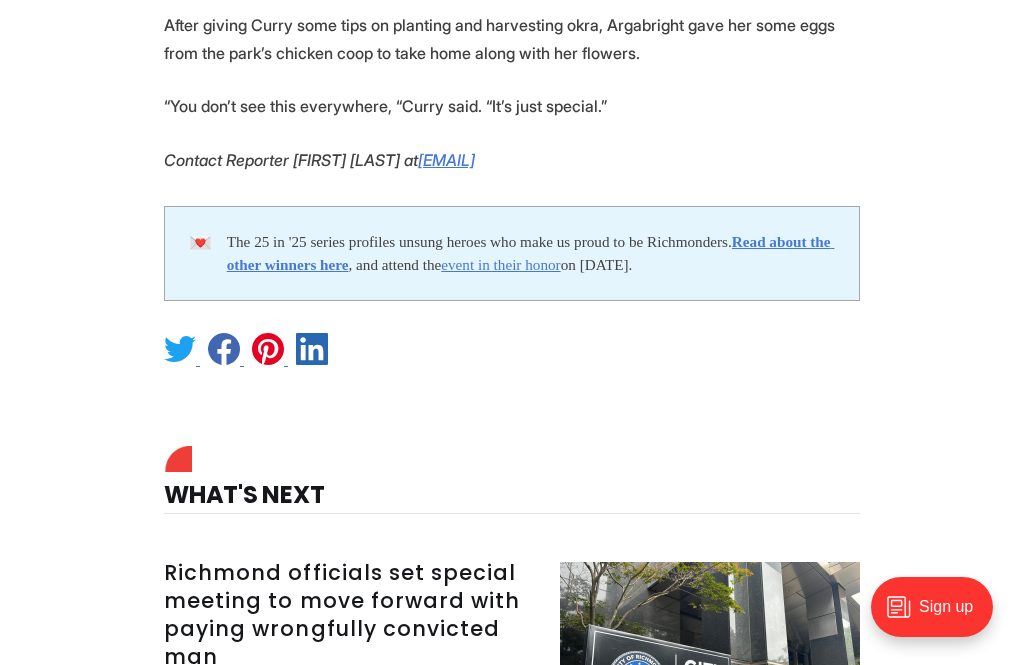 scroll, scrollTop: 4560, scrollLeft: 0, axis: vertical 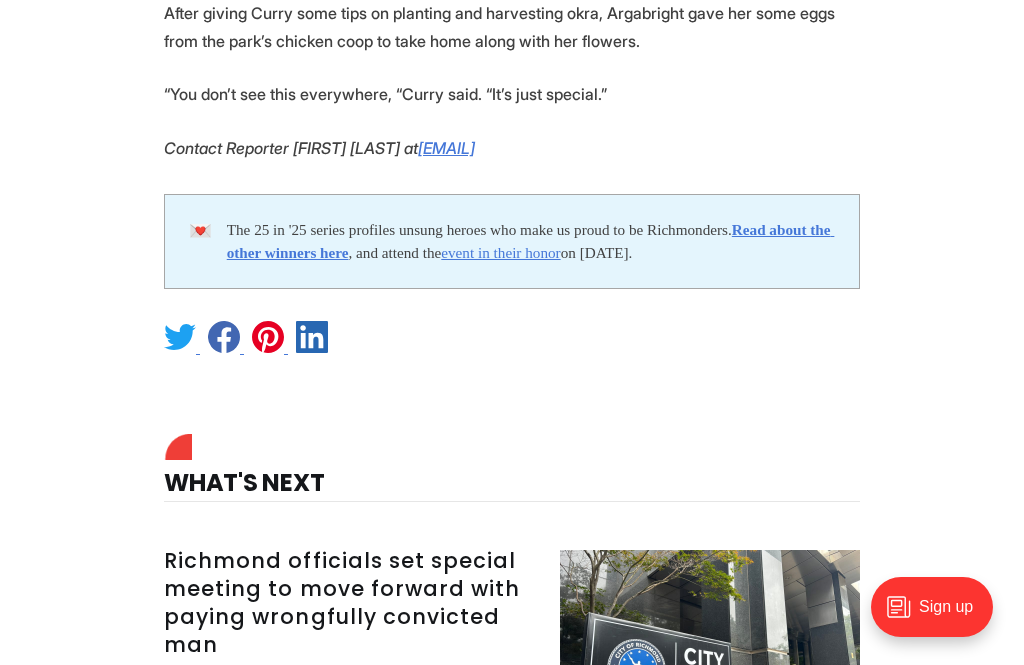 click on "🎉 We're celebrating 25 amazing Richmonders! Join us at the Robinson Theater on [DATE] for an evening of food, drinks, music and fun! More info here. As [FIRST] [LAST] gathered a bouquet of zinnias from the community garden at Bellemeade Park, she saw someone she recognized. “Mr. Bob!” she called as [FIRST] [LAST] walked her way after crossing a small bridge named in his honor. “I’ve wanted to meet you. I’m always in your garden.” At [AGE] years old, Argabright still has something close to celebrity status in the park he’s spent countless hours improving for the benefit of a working-class South Richmond neighborhood and local students, particularly those who attend nearby Oak Grove-Bellemeade Elementary School. Flower-cutting is encouraged, Argabright said, especially for the kids.
Sign up for The Richmonder" at bounding box center (512, -1565) 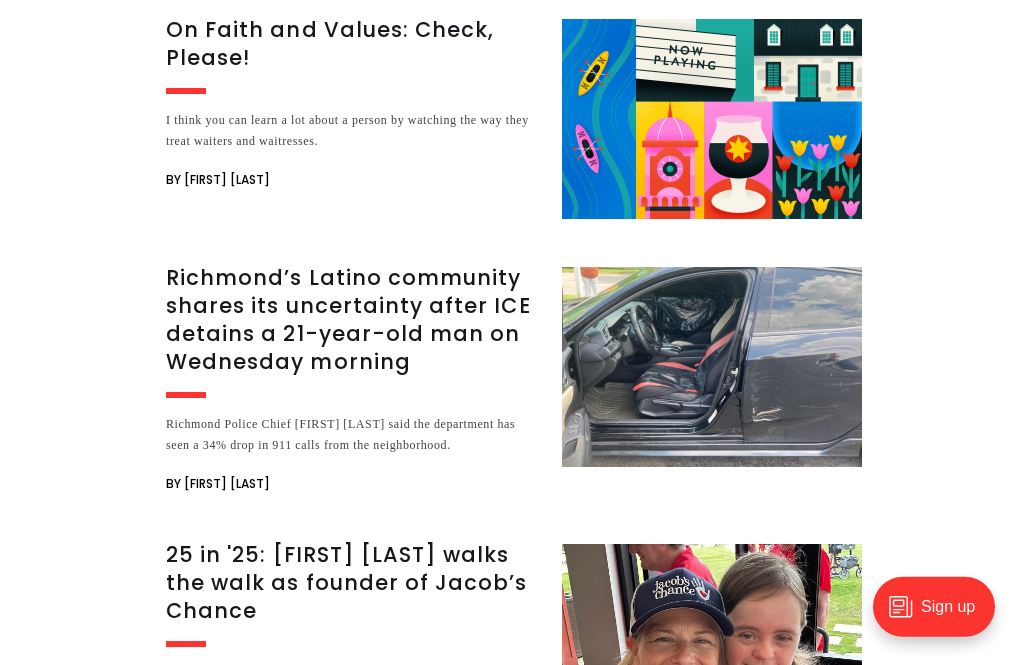 scroll, scrollTop: 5369, scrollLeft: 0, axis: vertical 